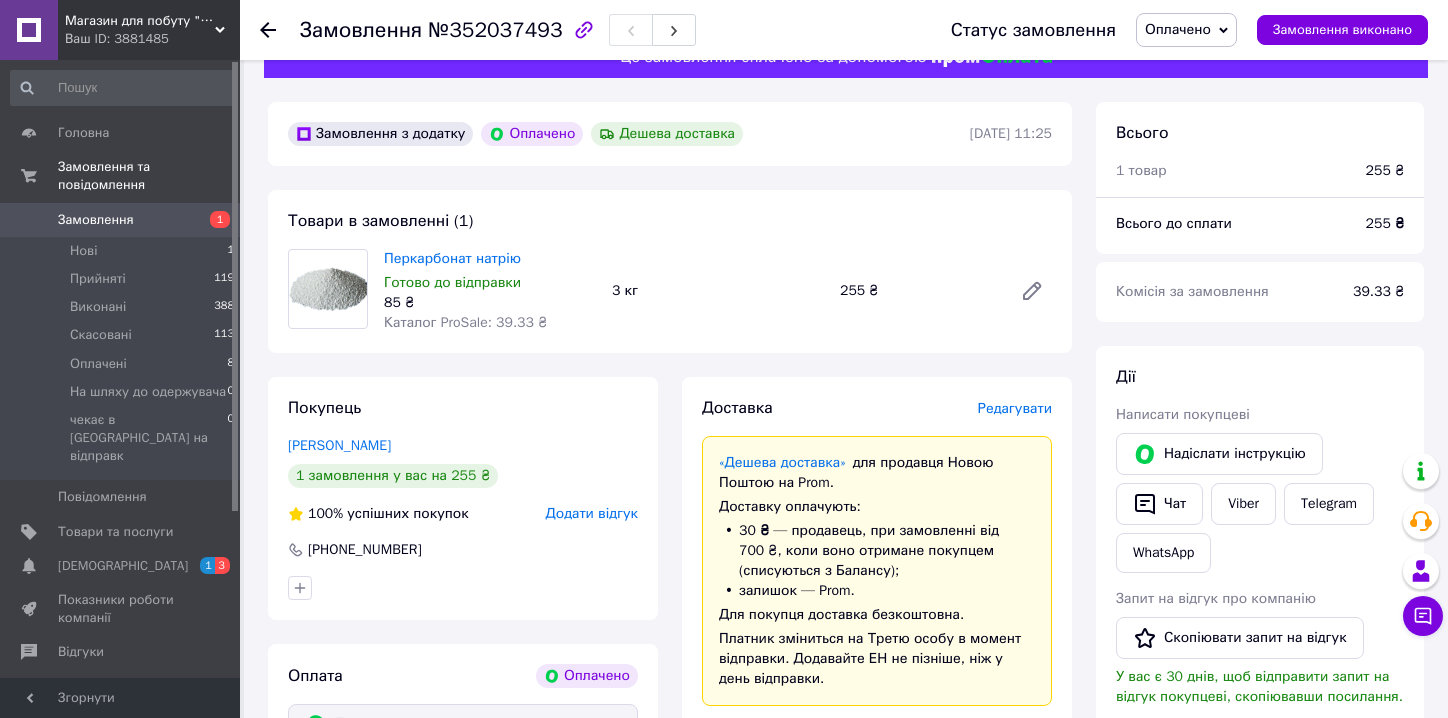 scroll, scrollTop: 0, scrollLeft: 0, axis: both 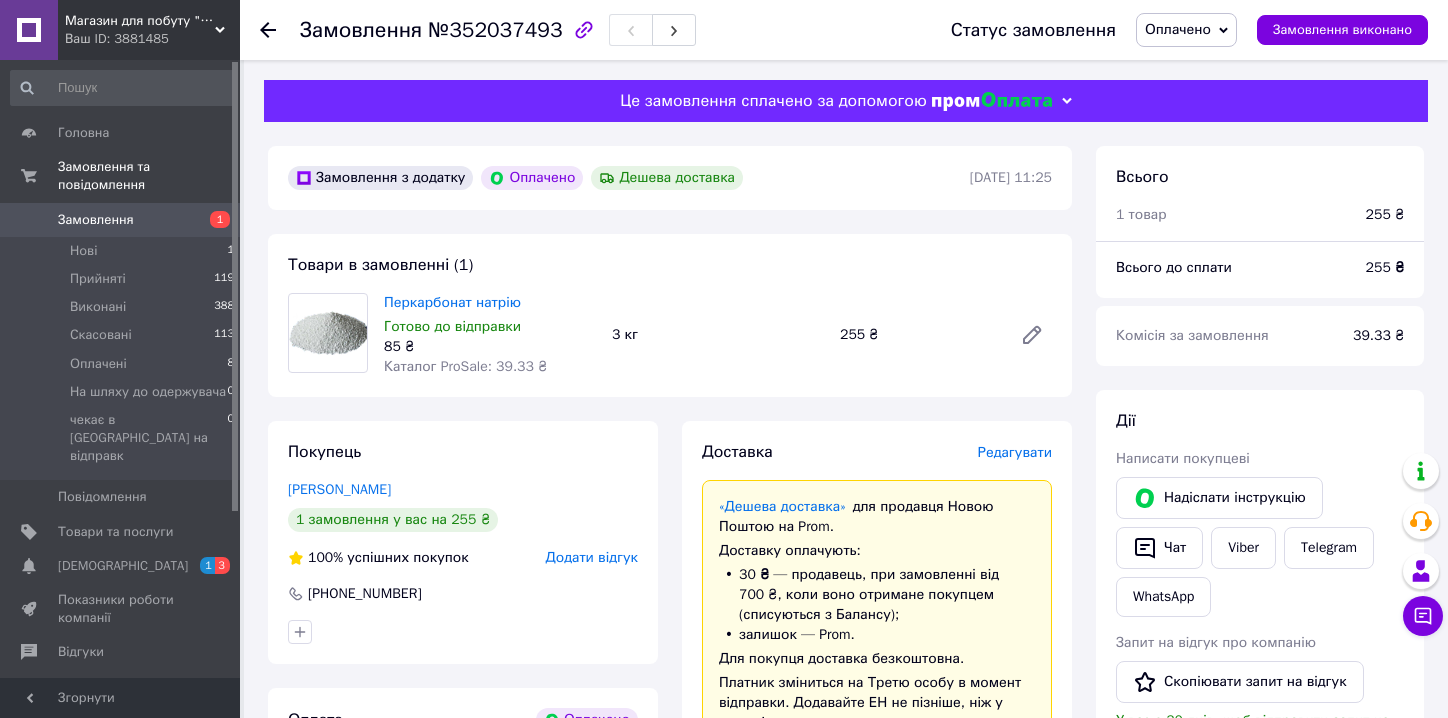 click on "Замовлення" at bounding box center [96, 220] 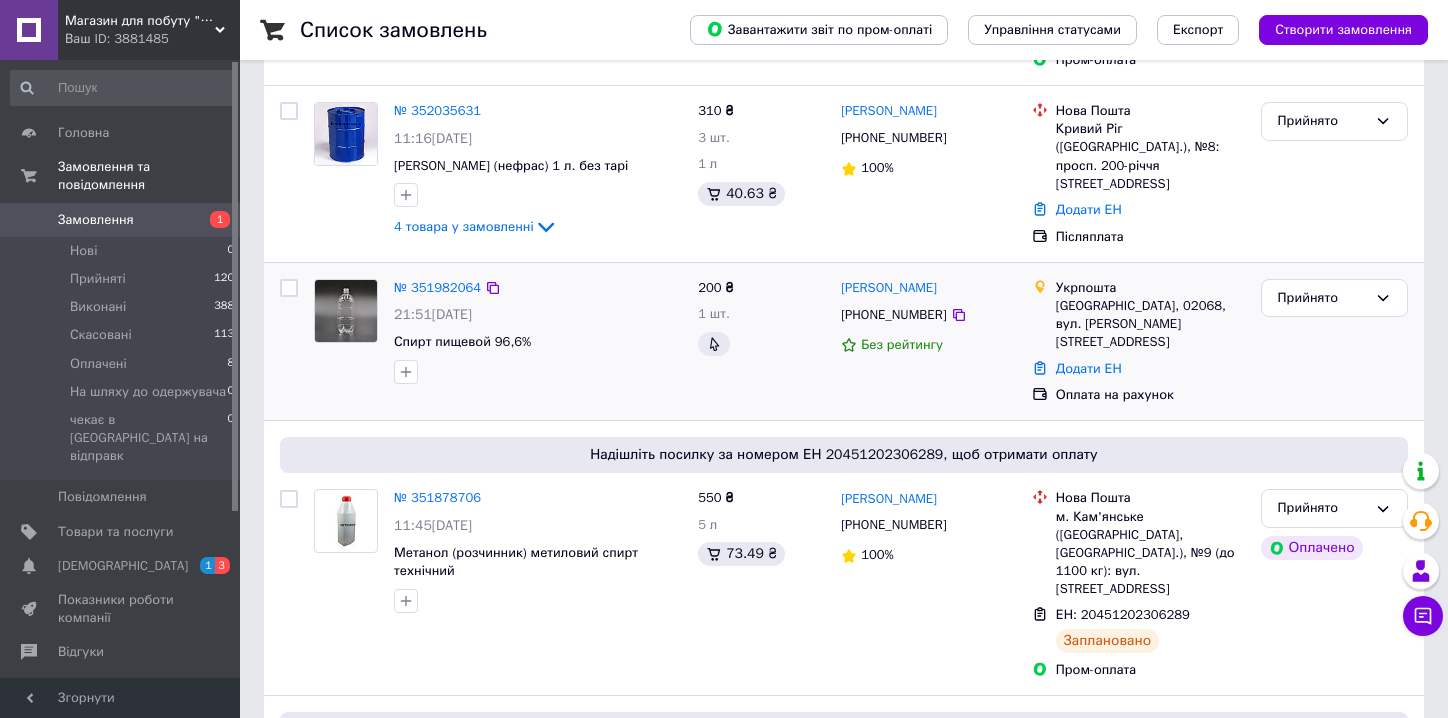 scroll, scrollTop: 400, scrollLeft: 0, axis: vertical 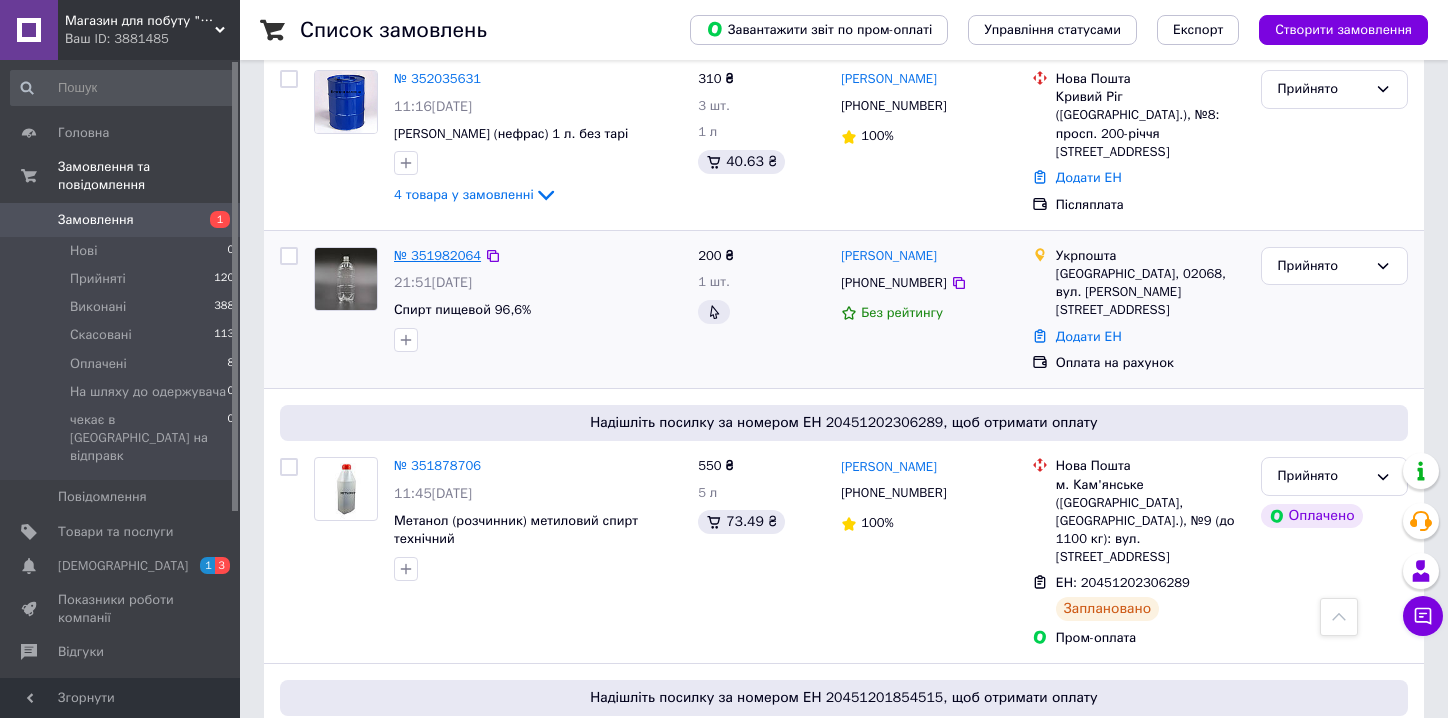click on "№ 351982064" at bounding box center (437, 255) 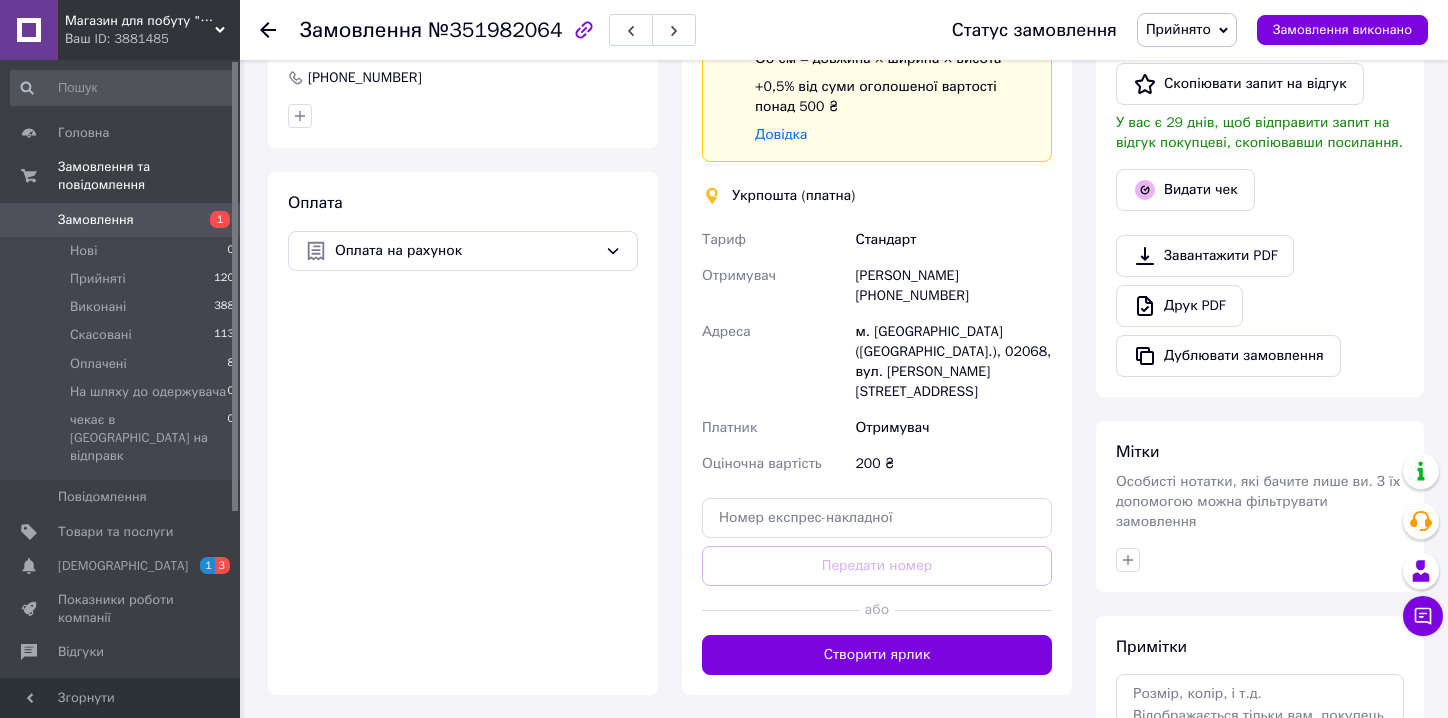 scroll, scrollTop: 653, scrollLeft: 0, axis: vertical 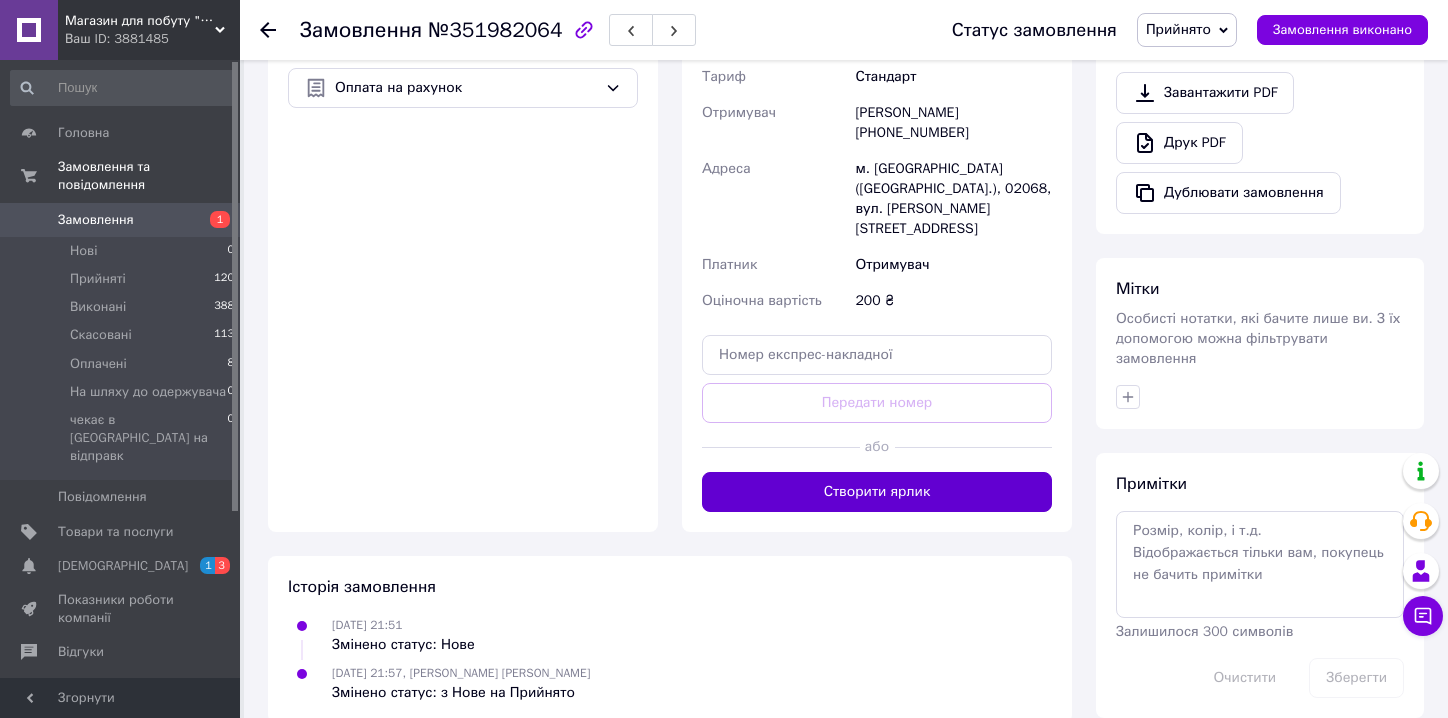 click on "Створити ярлик" at bounding box center [877, 492] 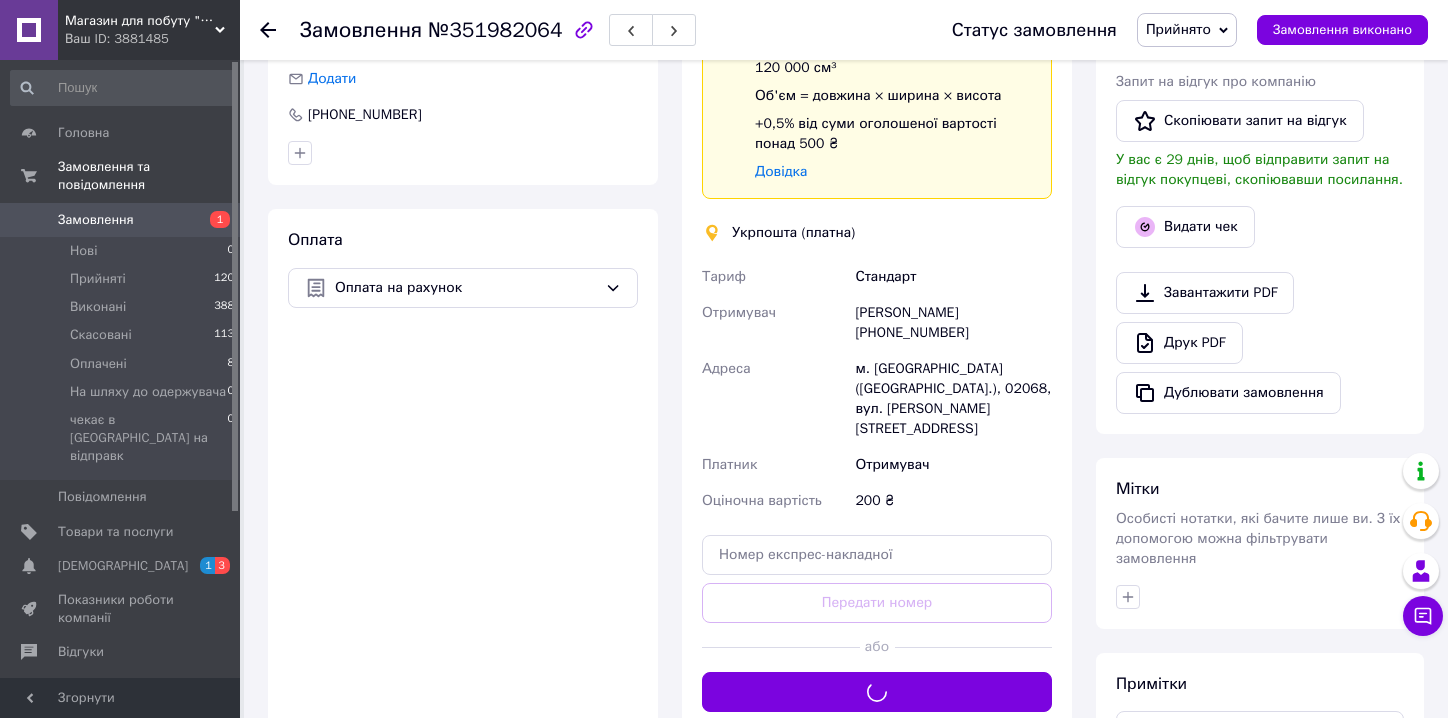 scroll, scrollTop: 253, scrollLeft: 0, axis: vertical 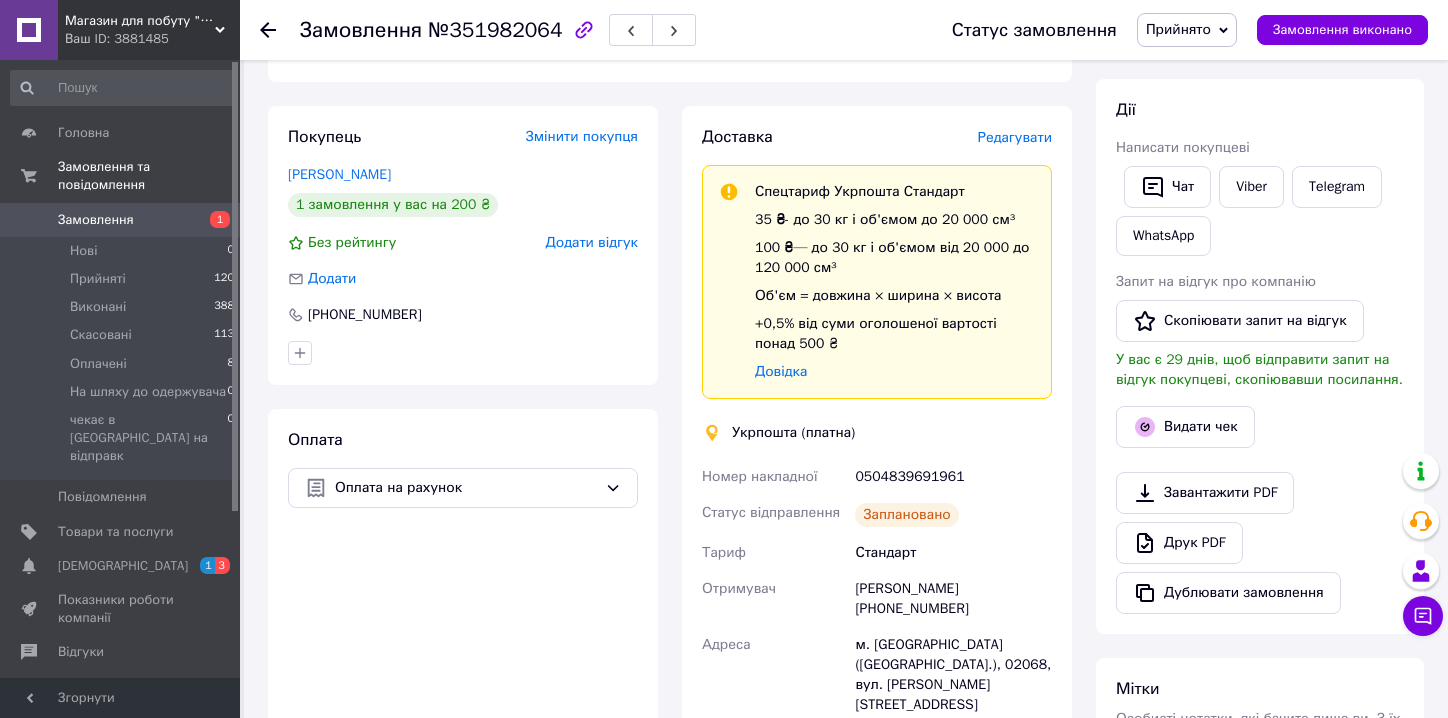 click on "0504839691961" at bounding box center [953, 477] 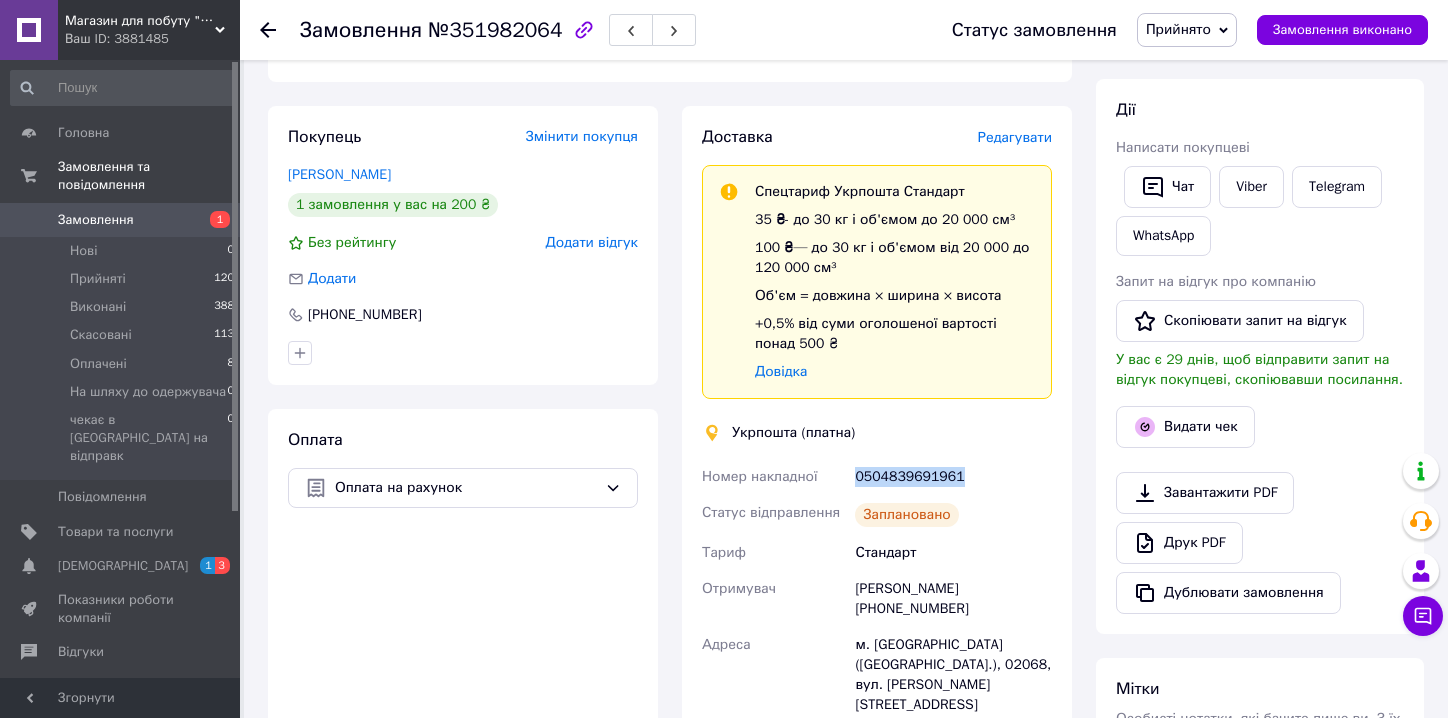 click on "0504839691961" at bounding box center (953, 477) 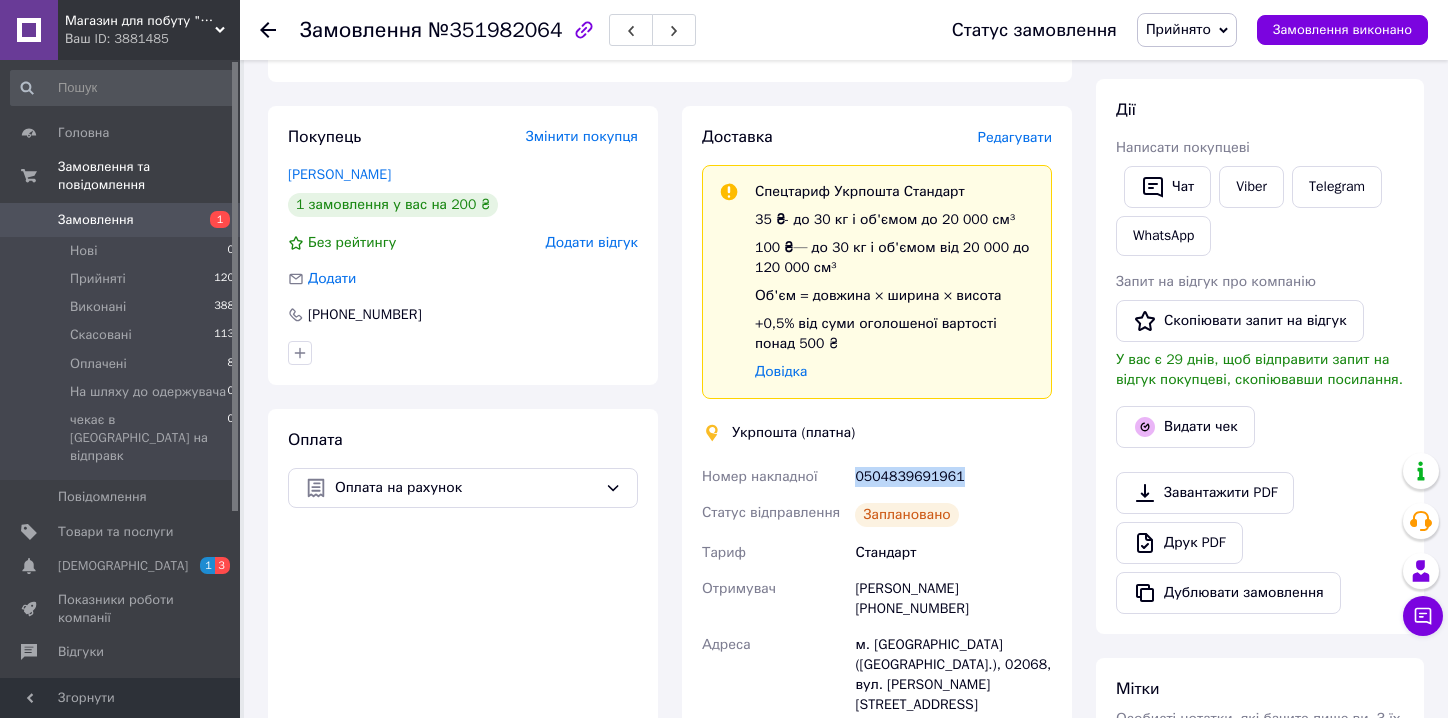 click on "Замовлення 1" at bounding box center (123, 220) 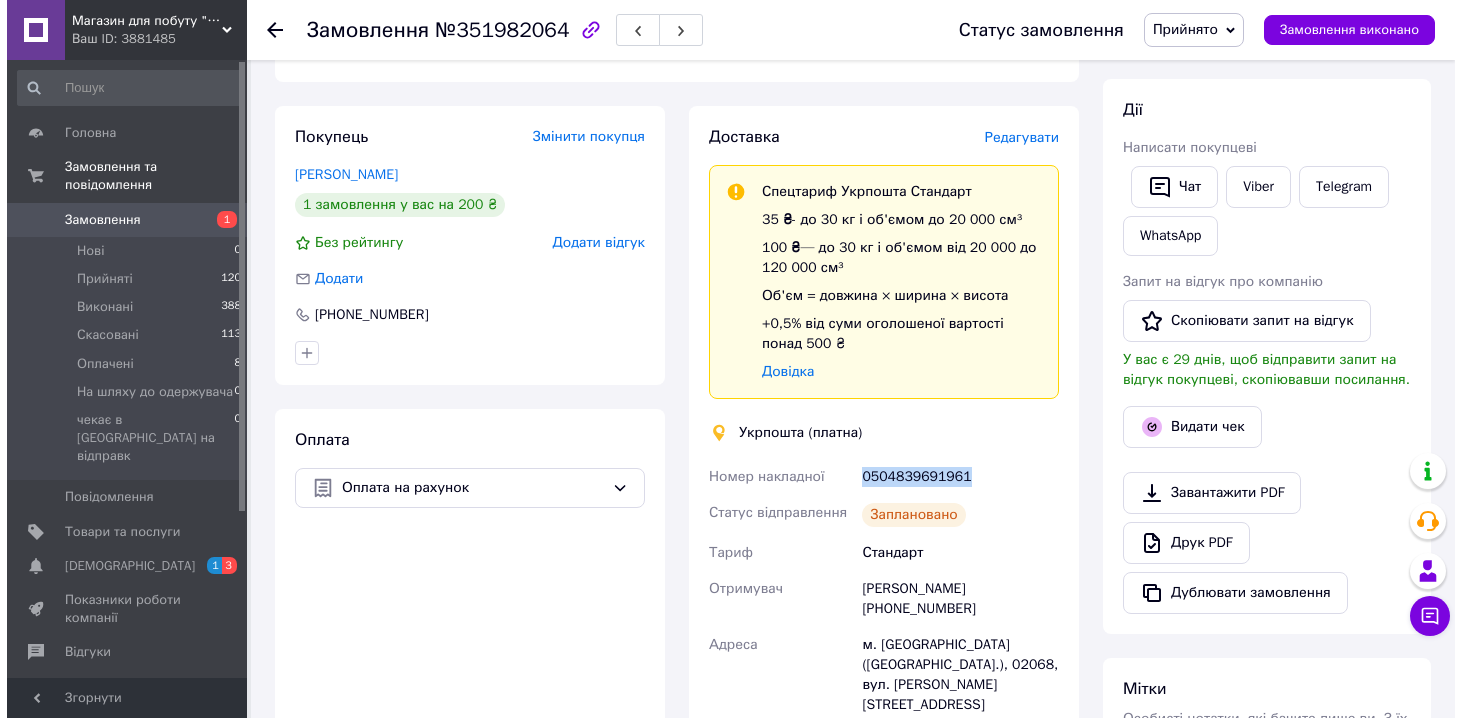 scroll, scrollTop: 0, scrollLeft: 0, axis: both 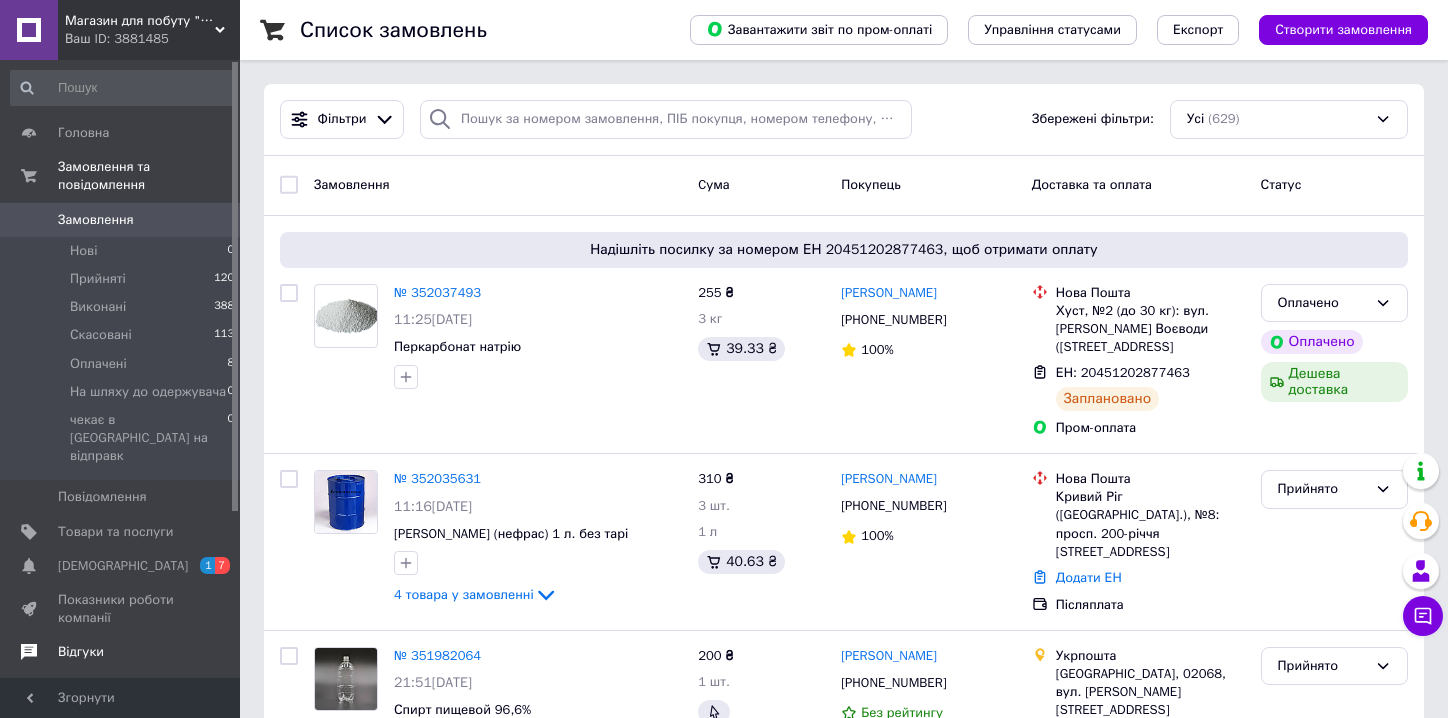 click on "Відгуки" at bounding box center [81, 652] 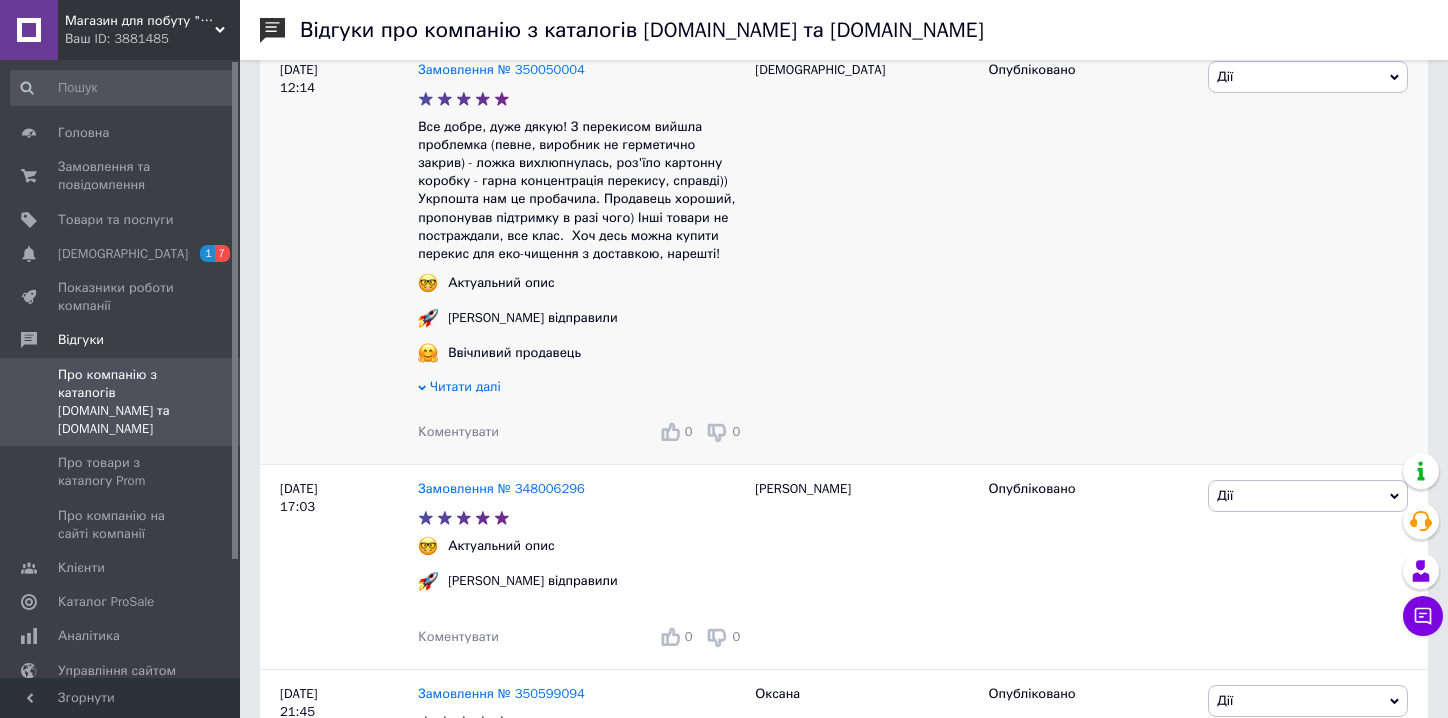scroll, scrollTop: 200, scrollLeft: 0, axis: vertical 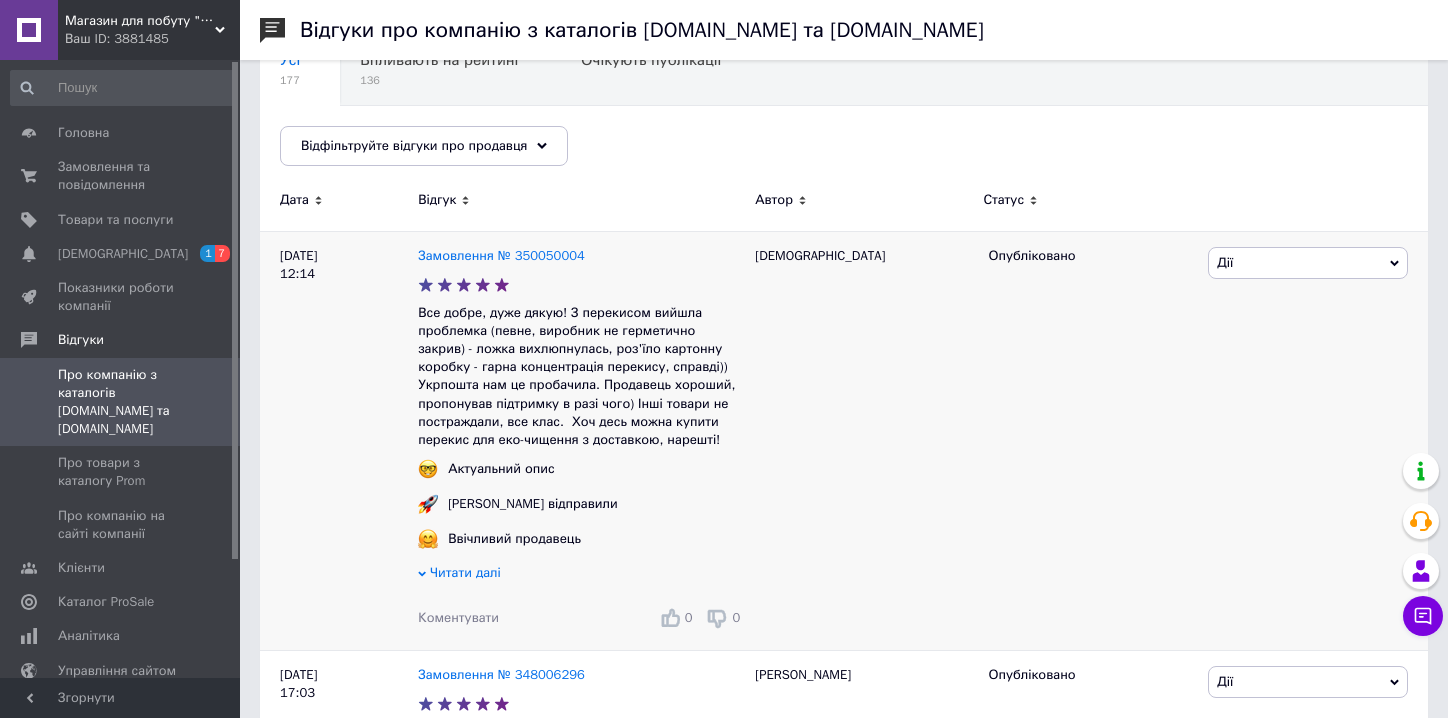 click on "Читати далі" at bounding box center (465, 572) 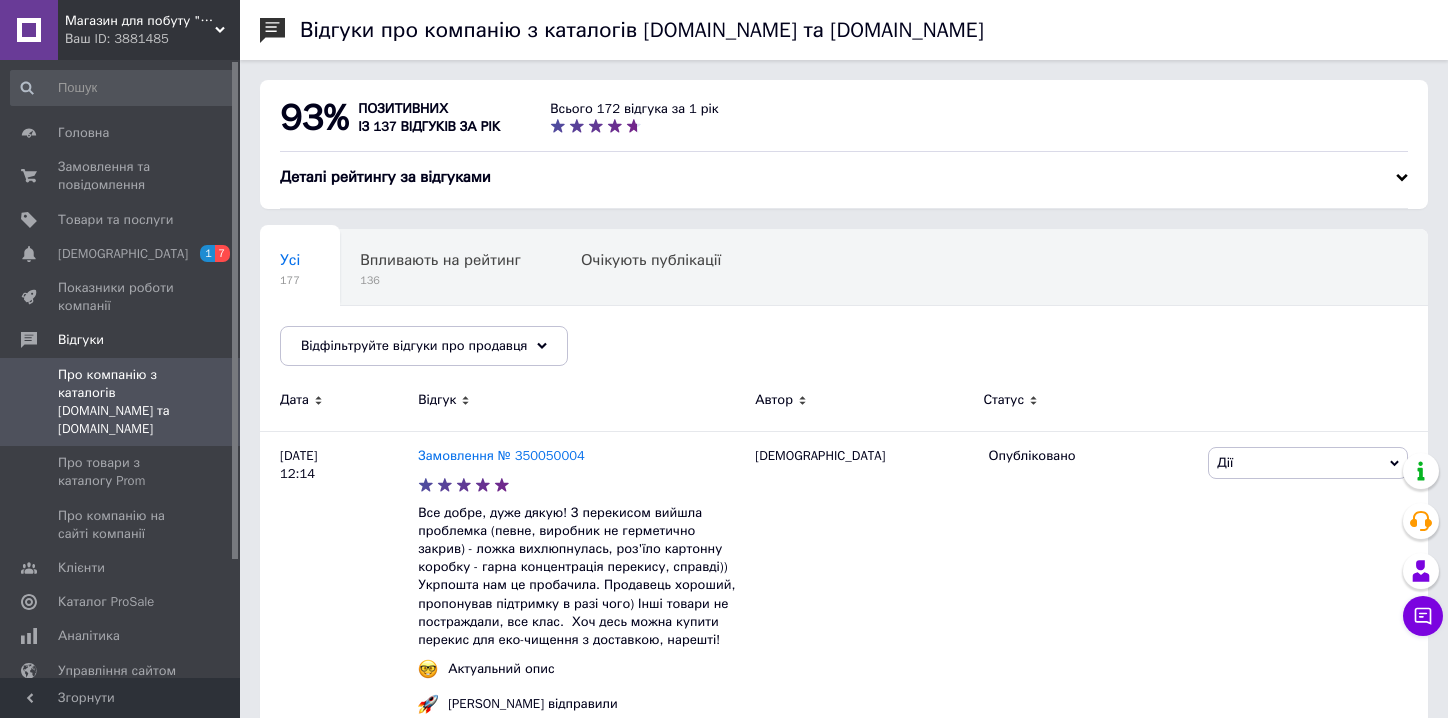 scroll, scrollTop: 100, scrollLeft: 0, axis: vertical 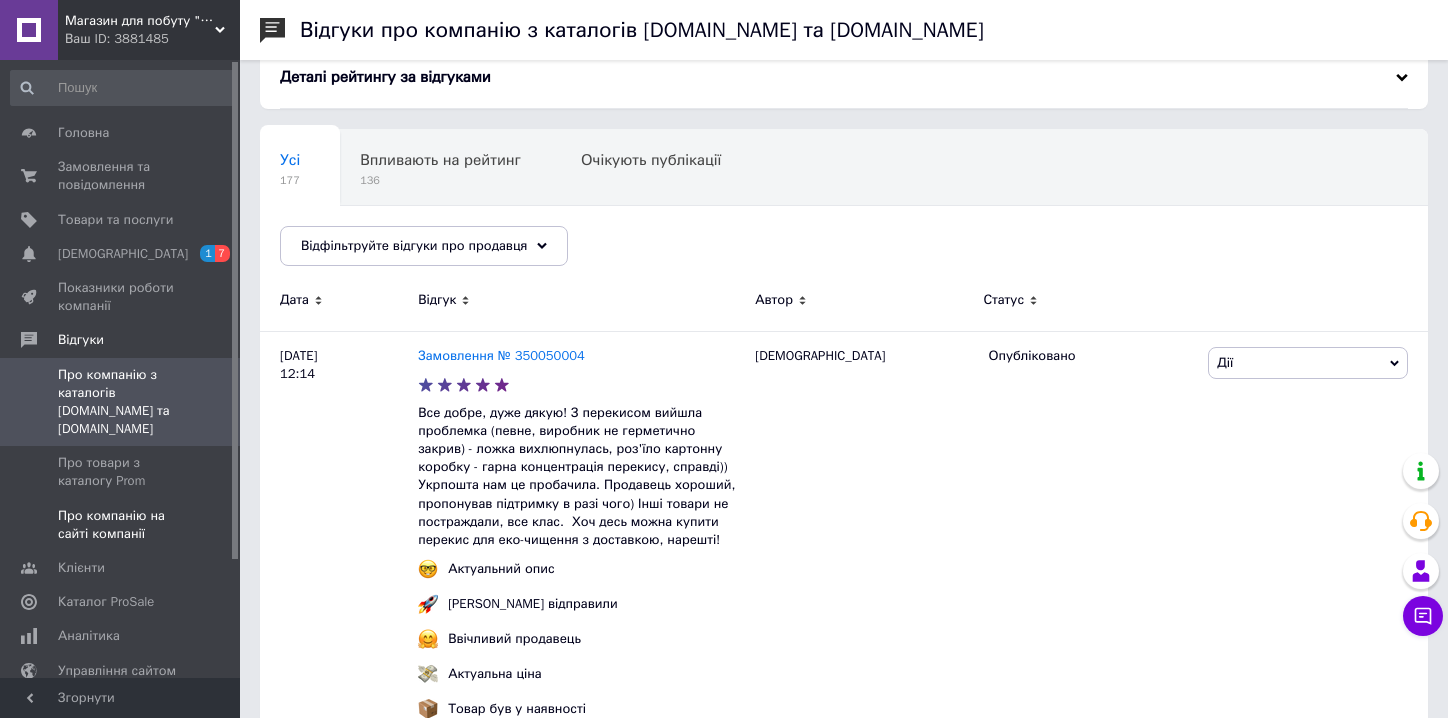 click on "Про компанію на сайті компанії" at bounding box center [121, 525] 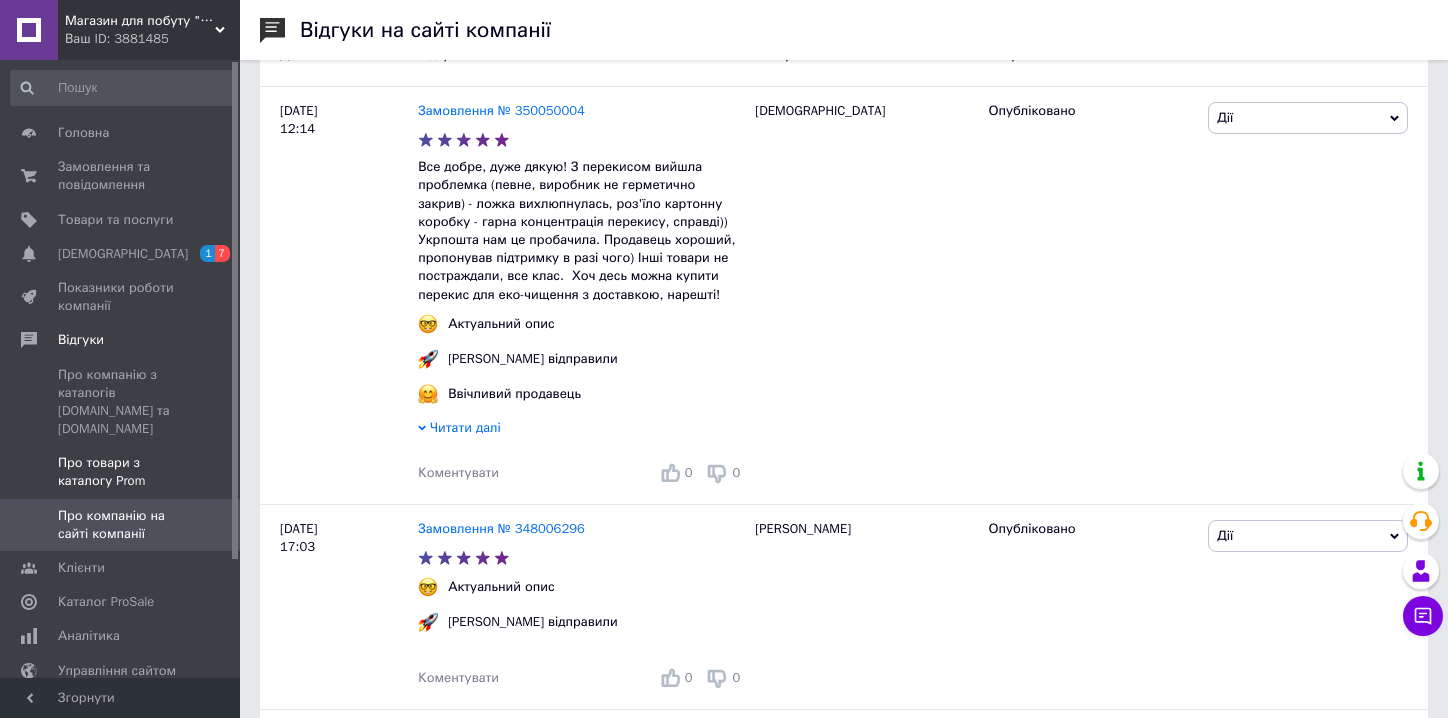 scroll, scrollTop: 200, scrollLeft: 0, axis: vertical 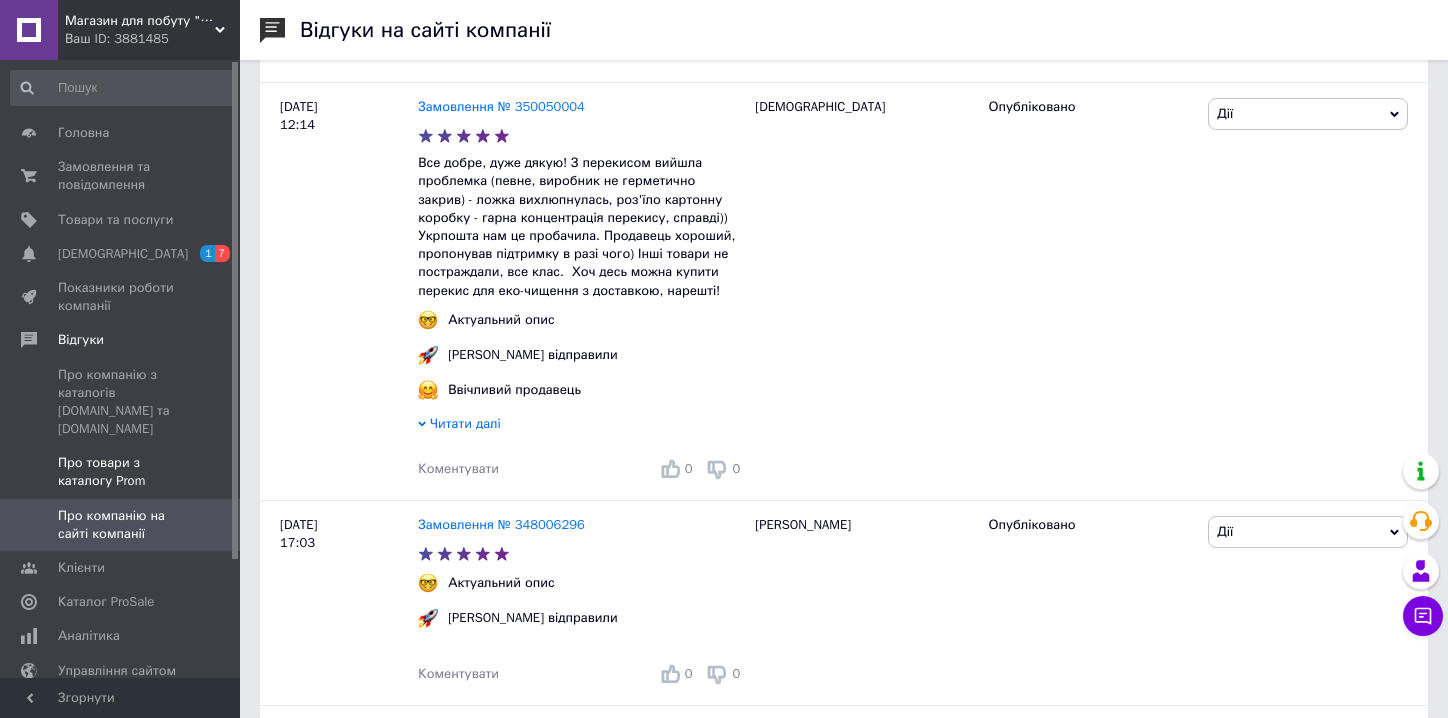 click on "Про товари з каталогу Prom" at bounding box center (121, 472) 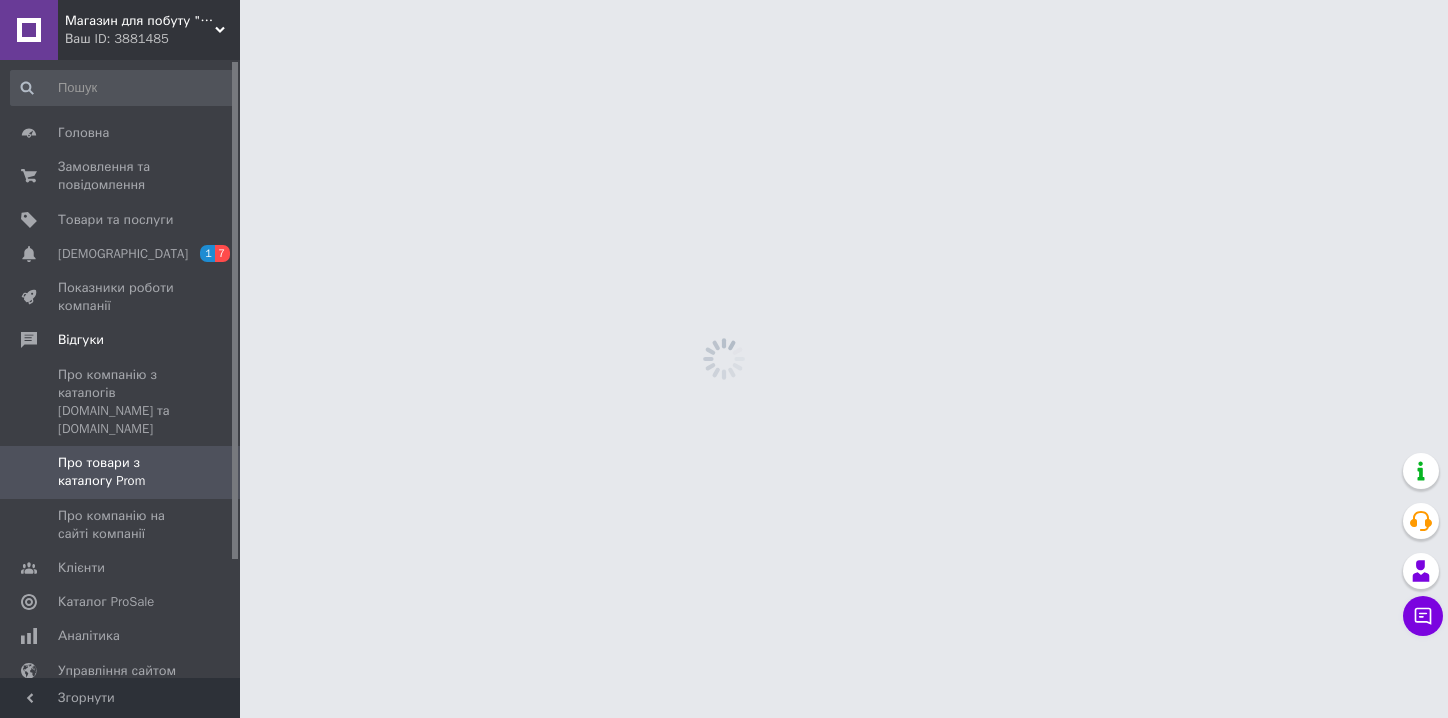 scroll, scrollTop: 0, scrollLeft: 0, axis: both 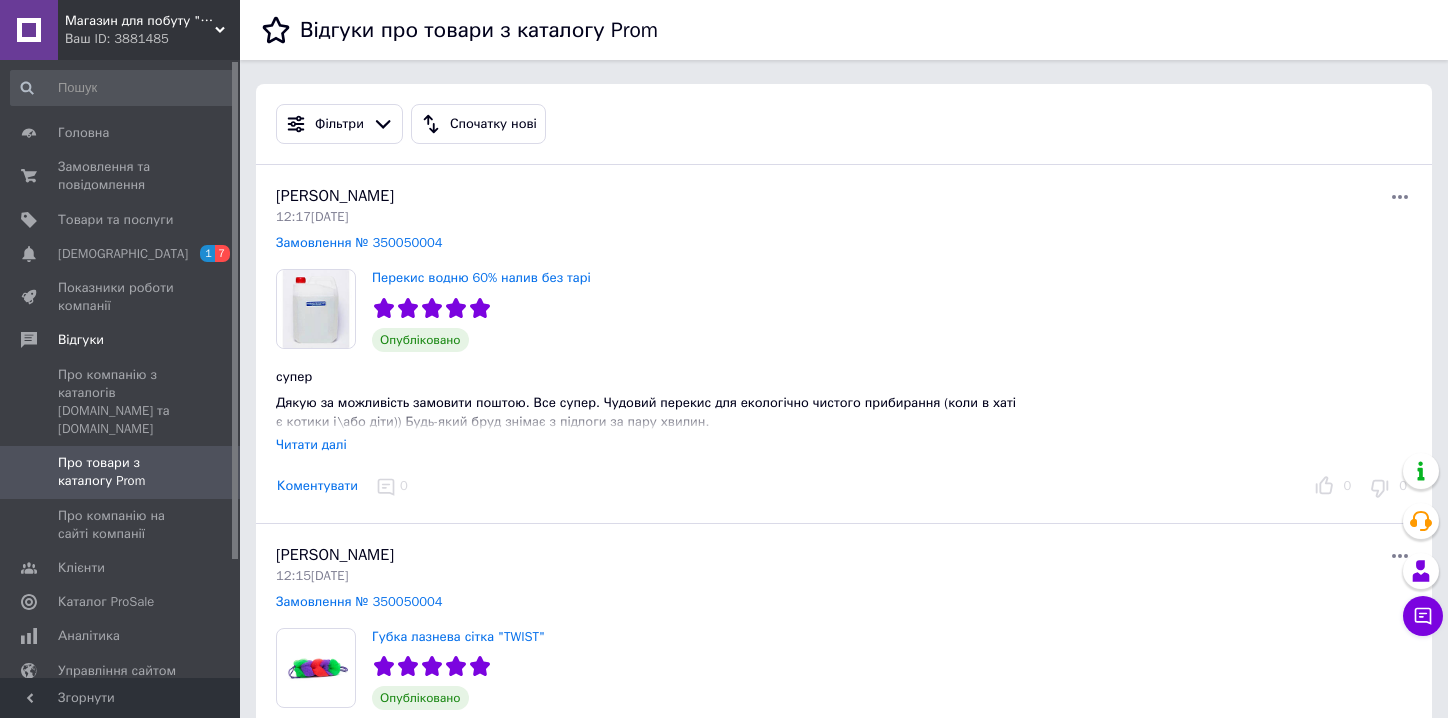 click on "Читати далі" at bounding box center [311, 444] 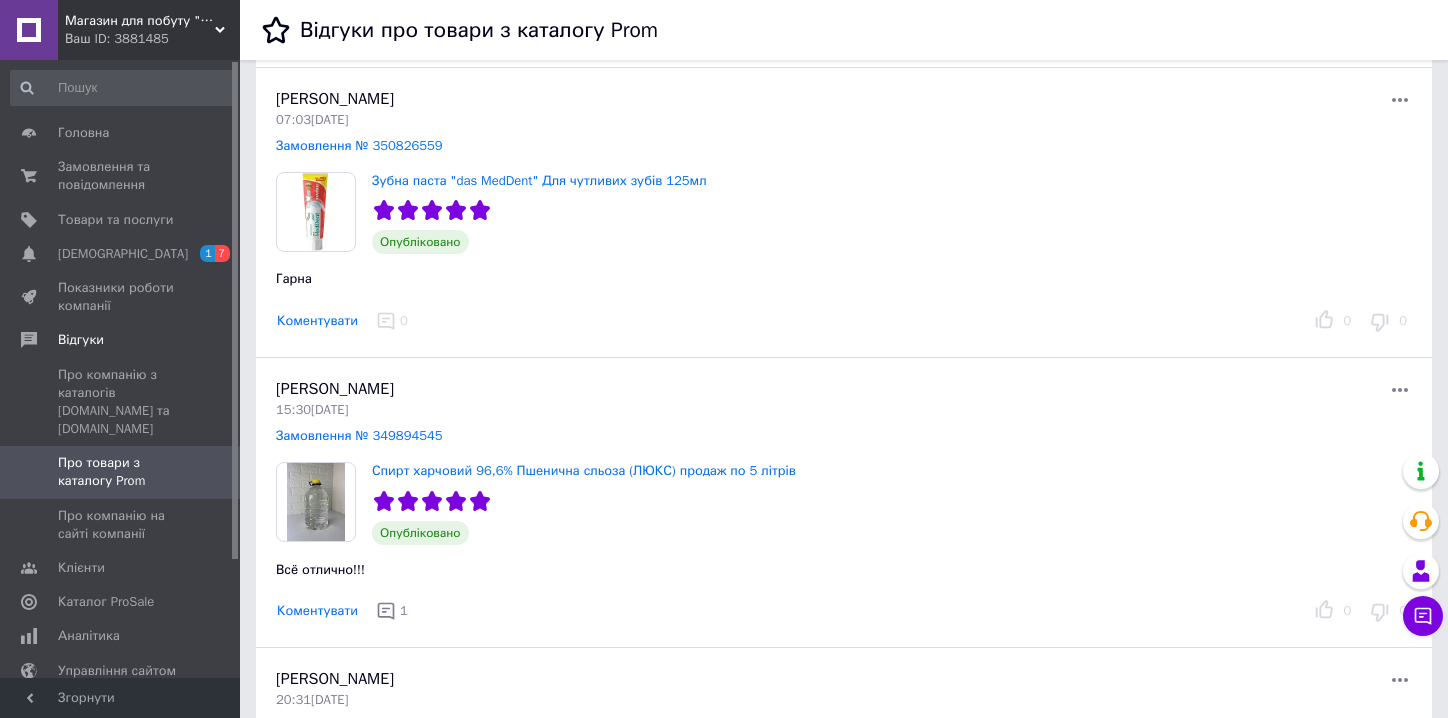scroll, scrollTop: 2100, scrollLeft: 0, axis: vertical 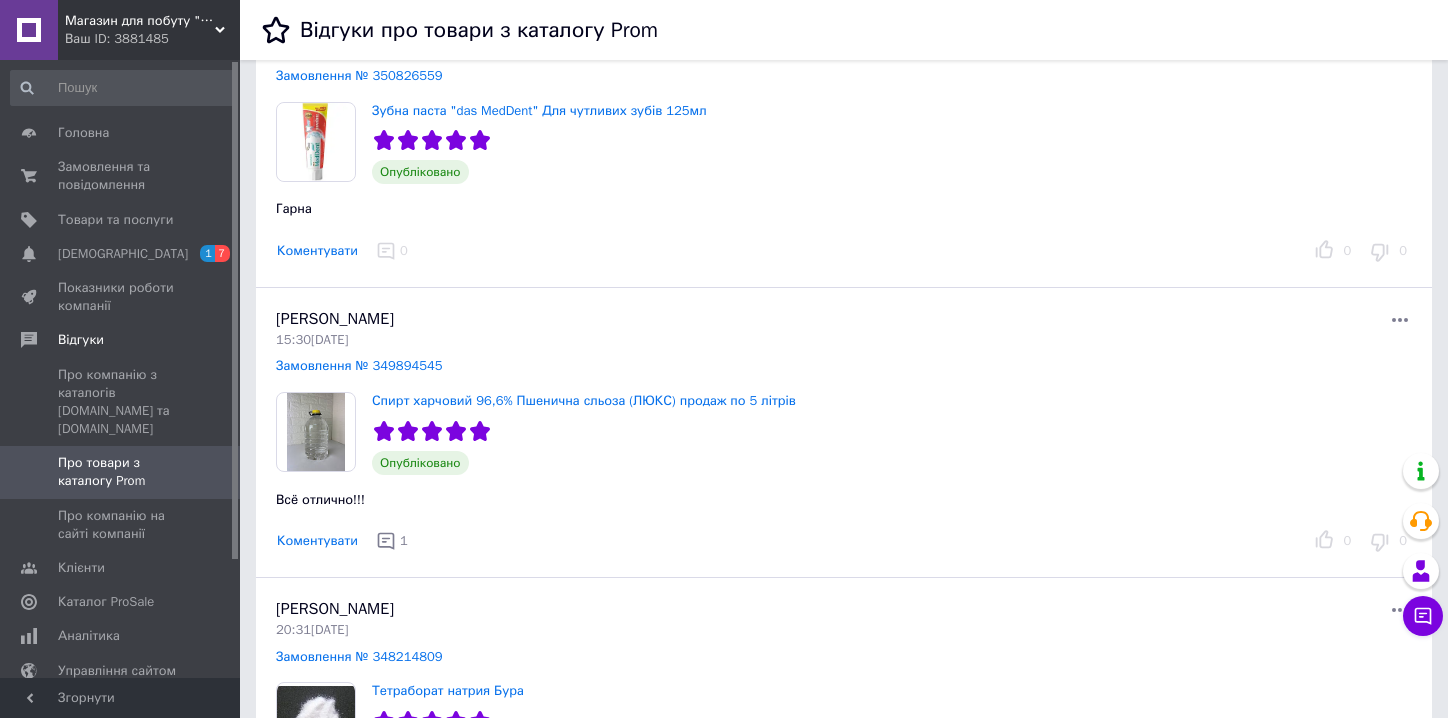 drag, startPoint x: 325, startPoint y: 238, endPoint x: 351, endPoint y: 256, distance: 31.622776 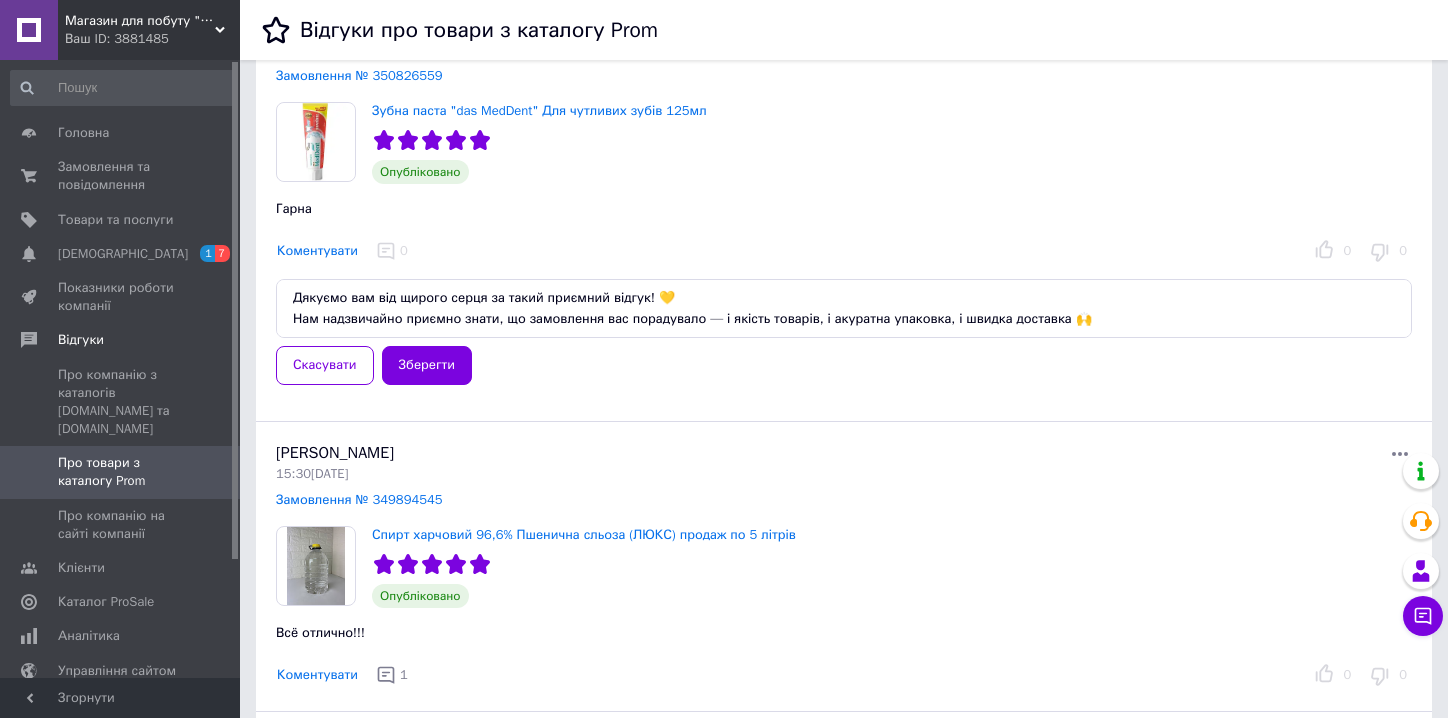 scroll, scrollTop: 134, scrollLeft: 0, axis: vertical 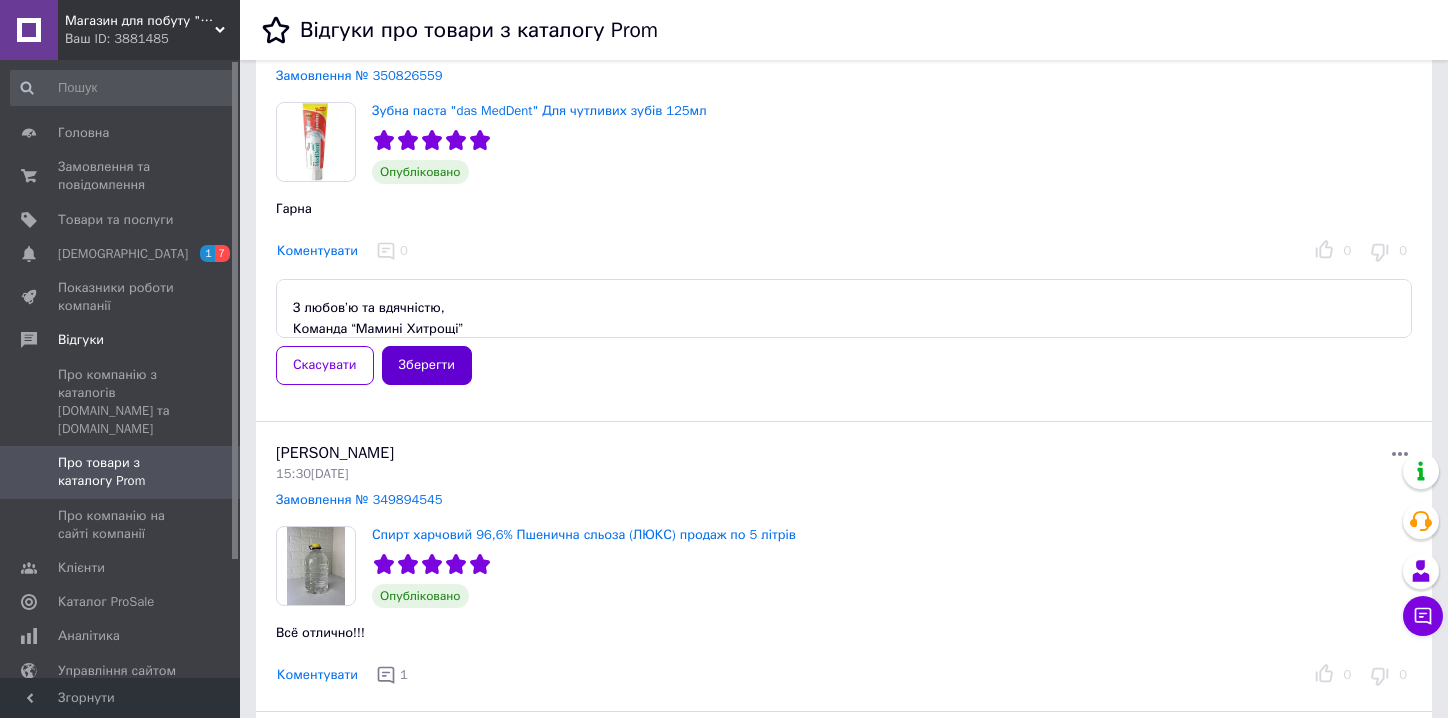 type on "Дякуємо вам від щирого серця за такий приємний відгук! 💛
Нам надзвичайно приємно знати, що замовлення вас порадувало — і якість товарів, і акуратна упаковка, і швидка доставка 🙌
Ми вкладаємо частинку душі в кожне замовлення, бо віримо, що чистота вдома — це не просто побут, а затишок, турбота й любов до рідних 🏡
Щиро раді, що наш сервіс залишив приємне враження. Завжди будемо раді бачити вас знову в «Маминих Хитрощах» — де кожна дрібничка обрана з думкою про вас 🌸
З любов’ю та вдячністю,
Команда “Мамині Хитрощі”" 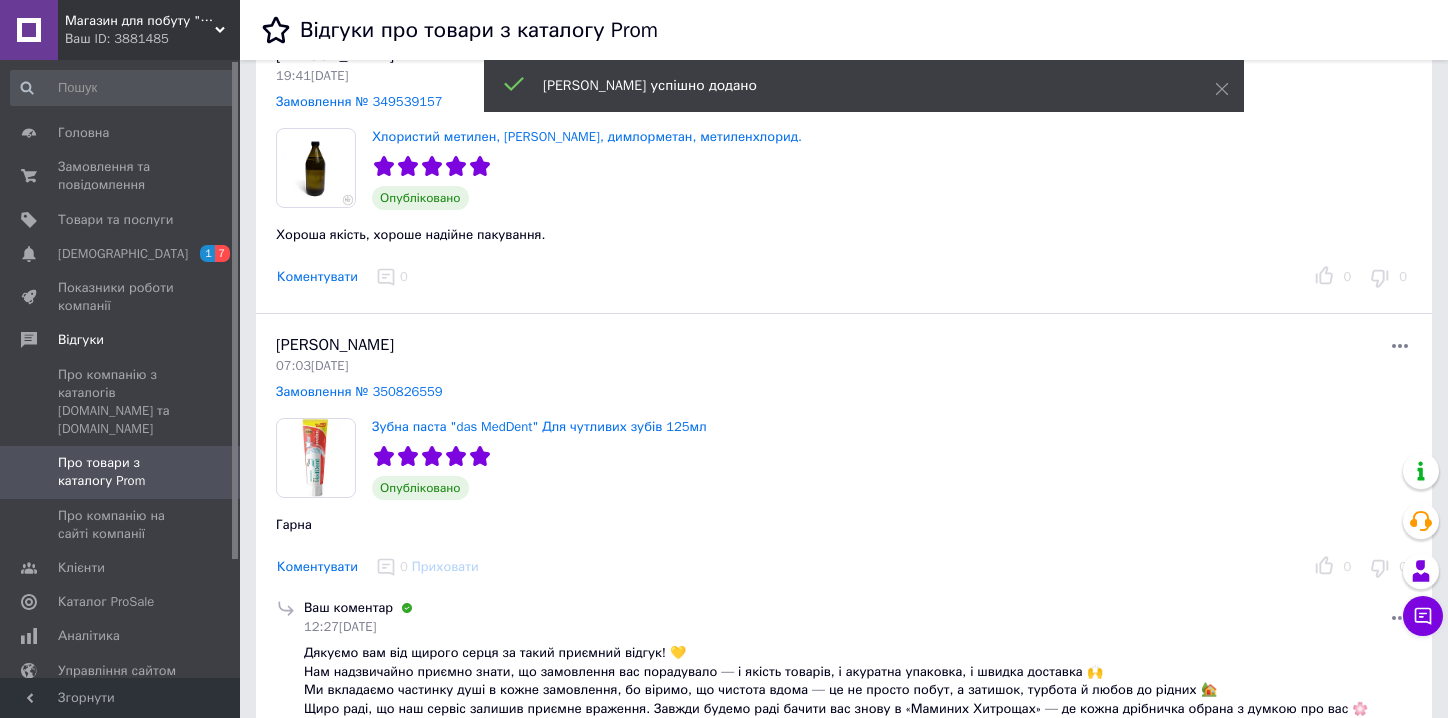 scroll, scrollTop: 1784, scrollLeft: 0, axis: vertical 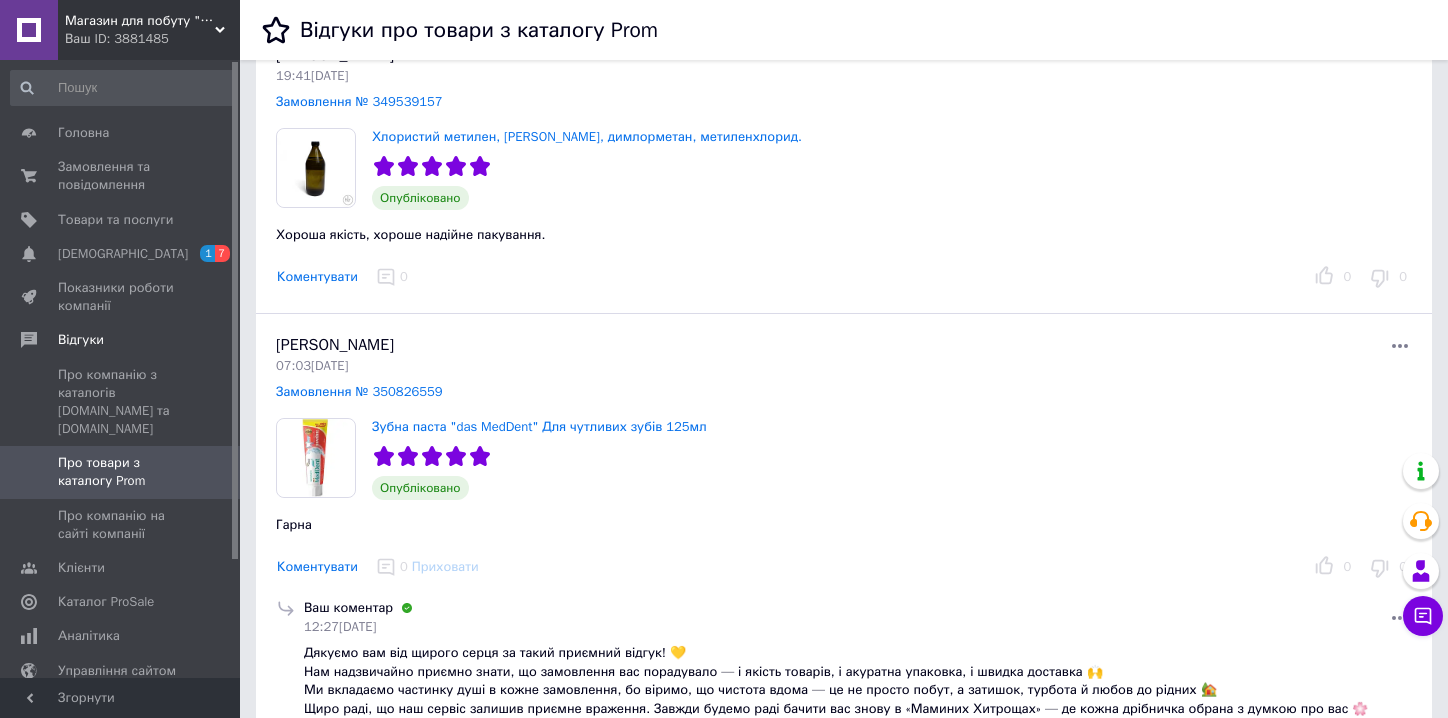 click on "Коментувати" at bounding box center (317, 277) 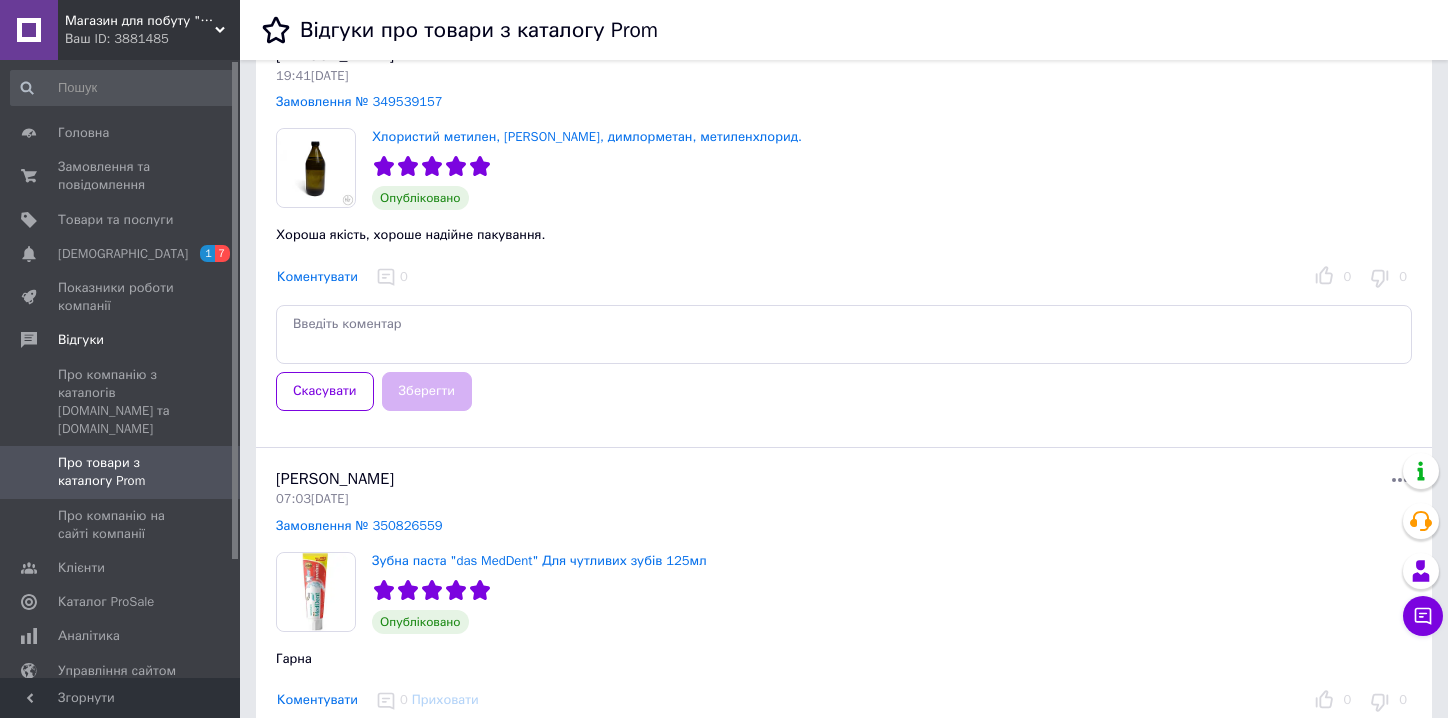 click at bounding box center [844, 334] 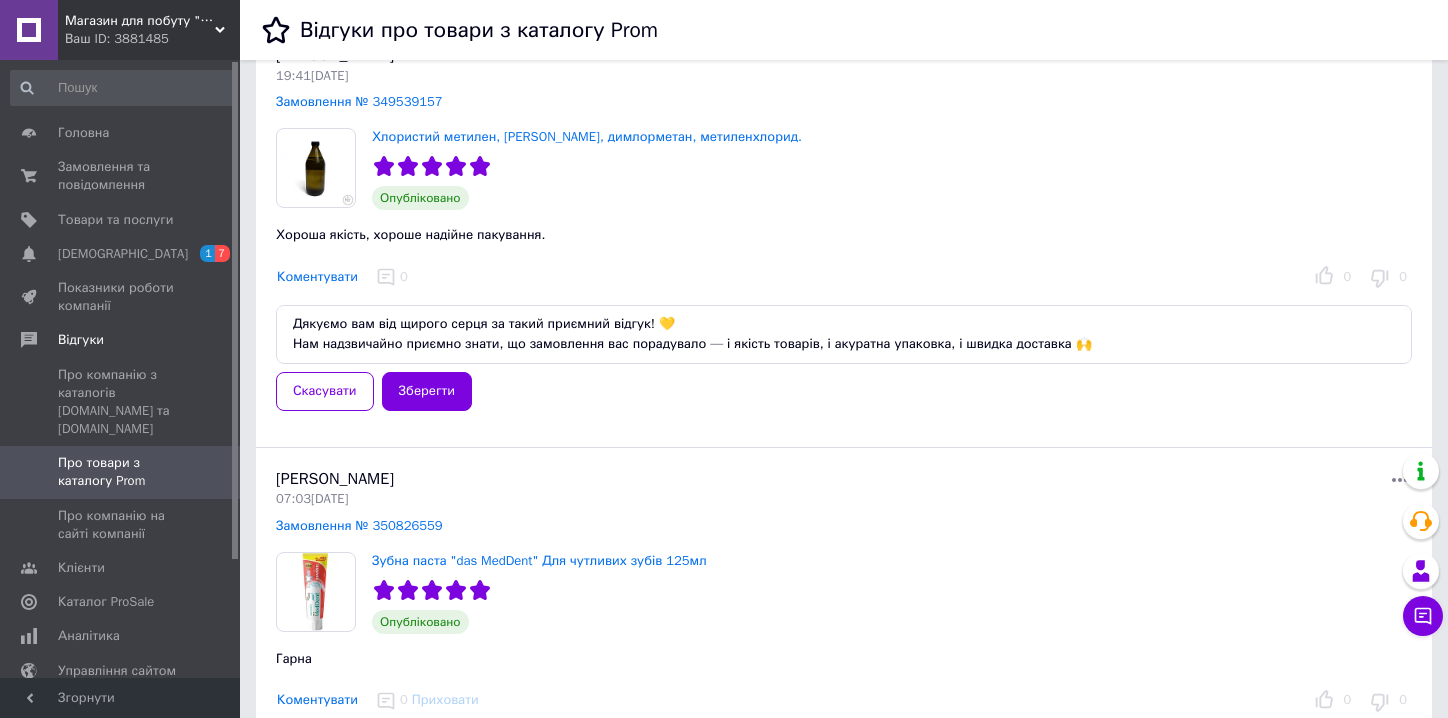 scroll, scrollTop: 134, scrollLeft: 0, axis: vertical 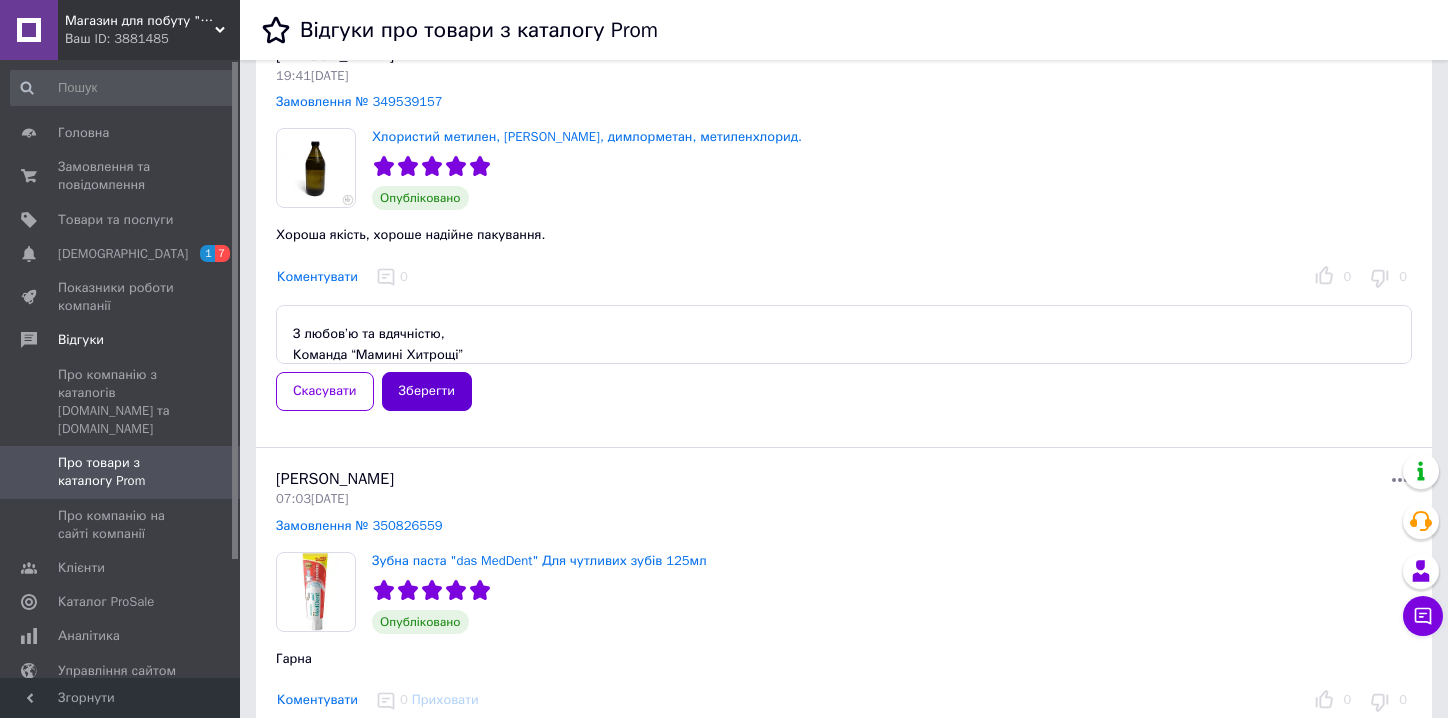 type on "Дякуємо вам від щирого серця за такий приємний відгук! 💛
Нам надзвичайно приємно знати, що замовлення вас порадувало — і якість товарів, і акуратна упаковка, і швидка доставка 🙌
Ми вкладаємо частинку душі в кожне замовлення, бо віримо, що чистота вдома — це не просто побут, а затишок, турбота й любов до рідних 🏡
Щиро раді, що наш сервіс залишив приємне враження. Завжди будемо раді бачити вас знову в «Маминих Хитрощах» — де кожна дрібничка обрана з думкою про вас 🌸
З любов’ю та вдячністю,
Команда “Мамині Хитрощі”" 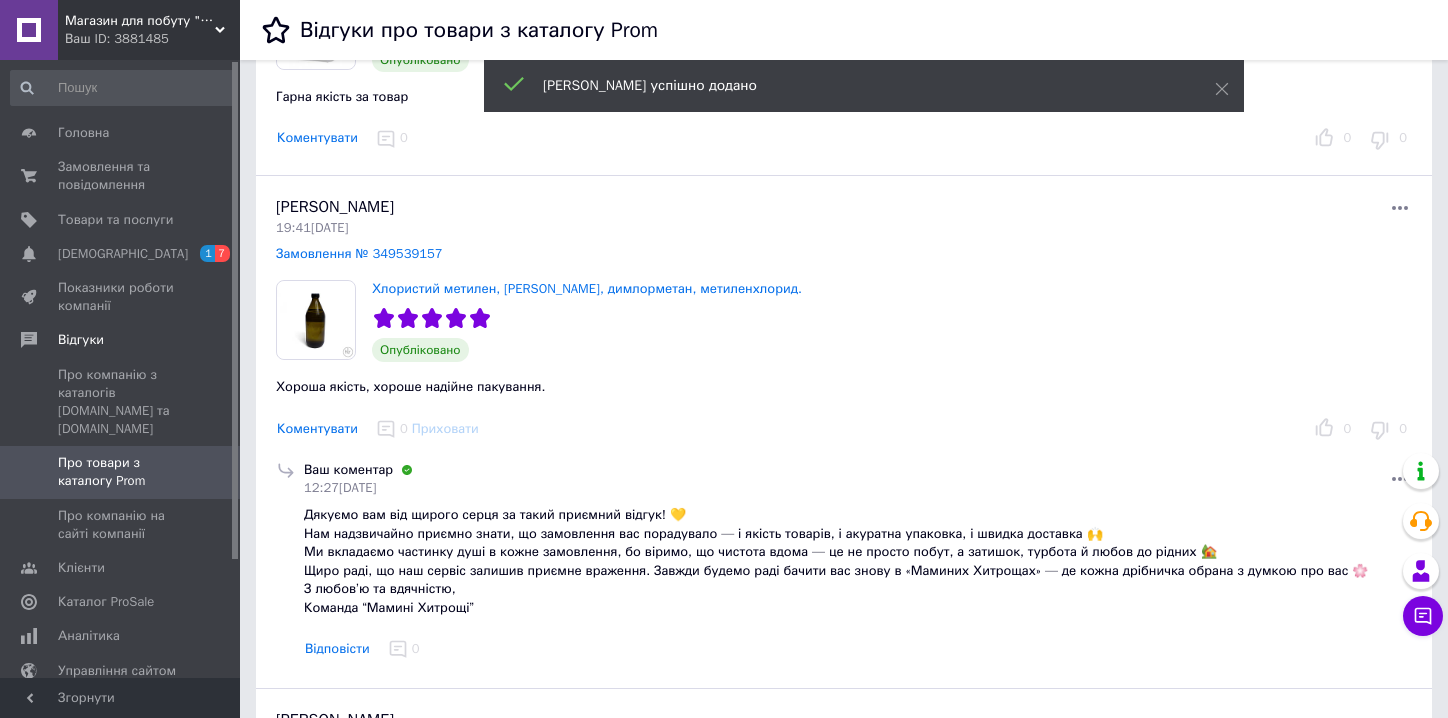 scroll, scrollTop: 1584, scrollLeft: 0, axis: vertical 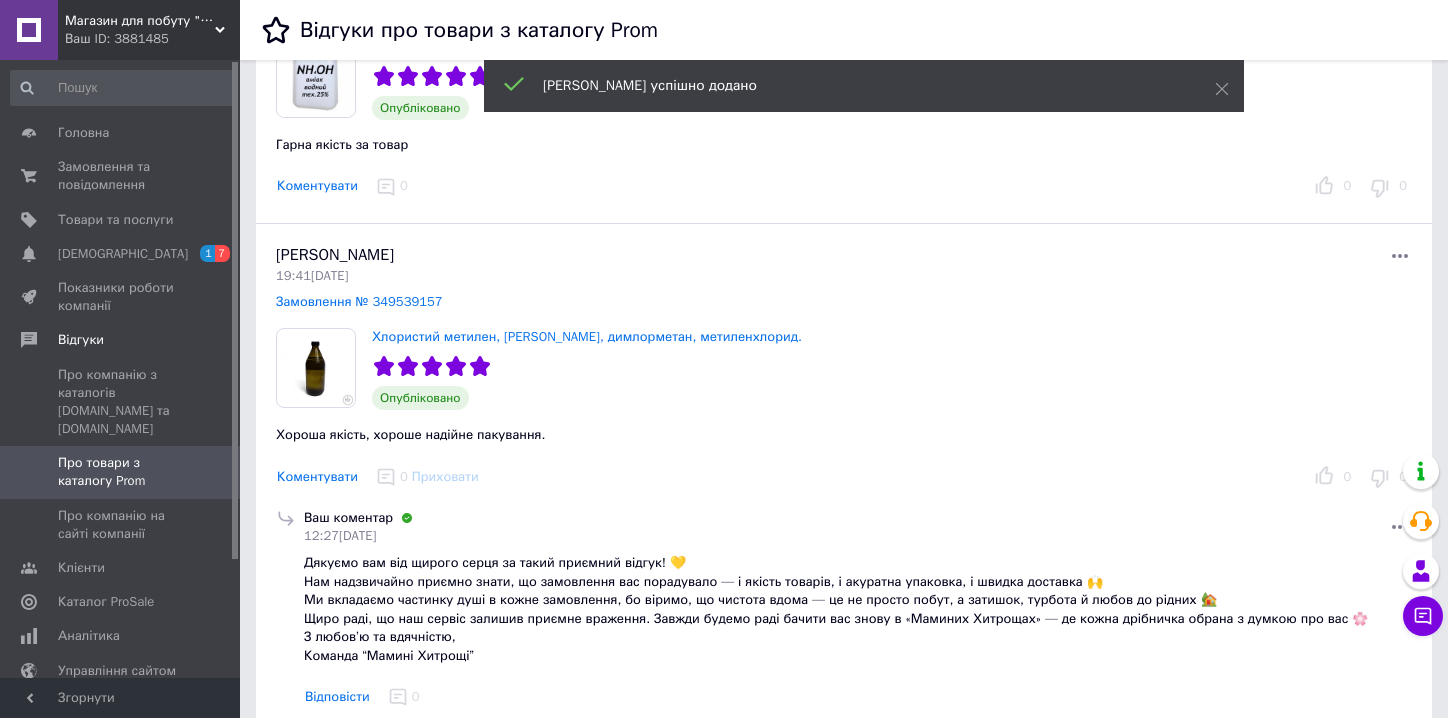click on "Коментувати" at bounding box center (317, 186) 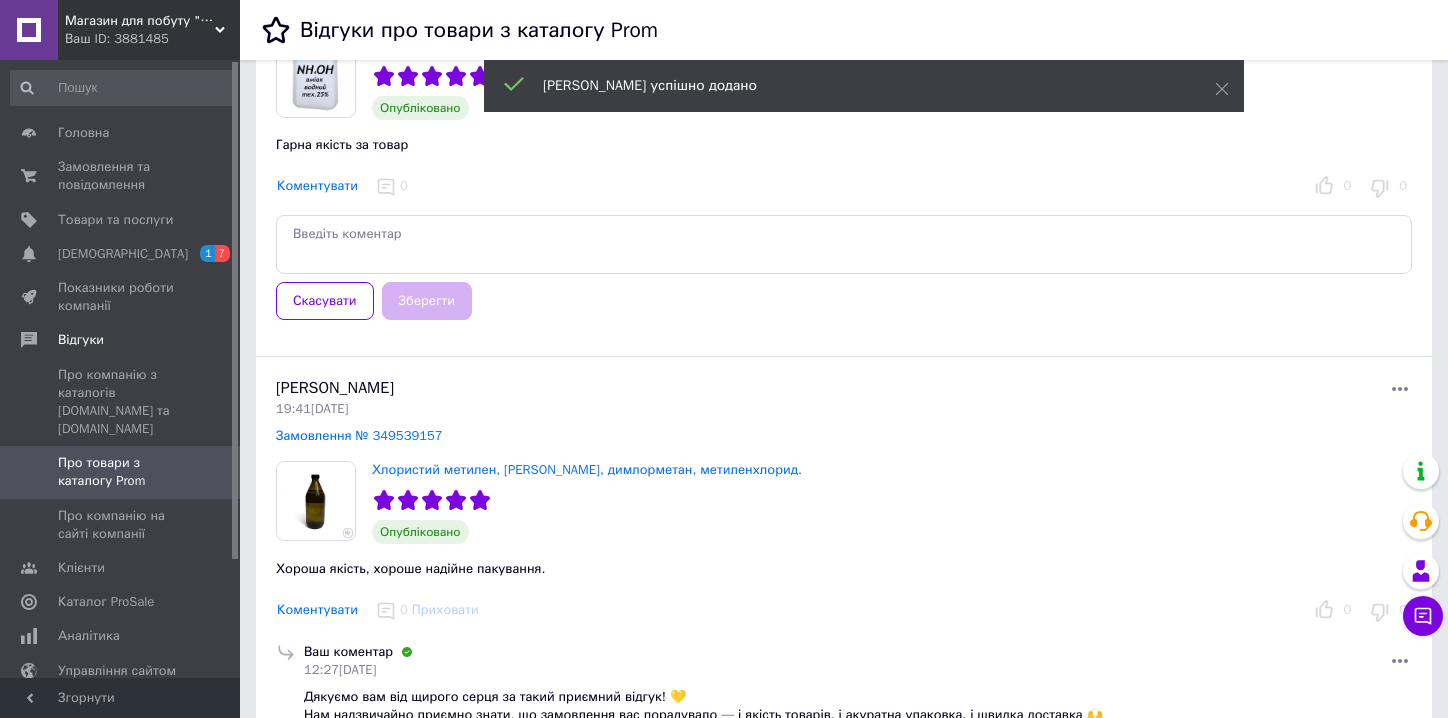 click at bounding box center [844, 244] 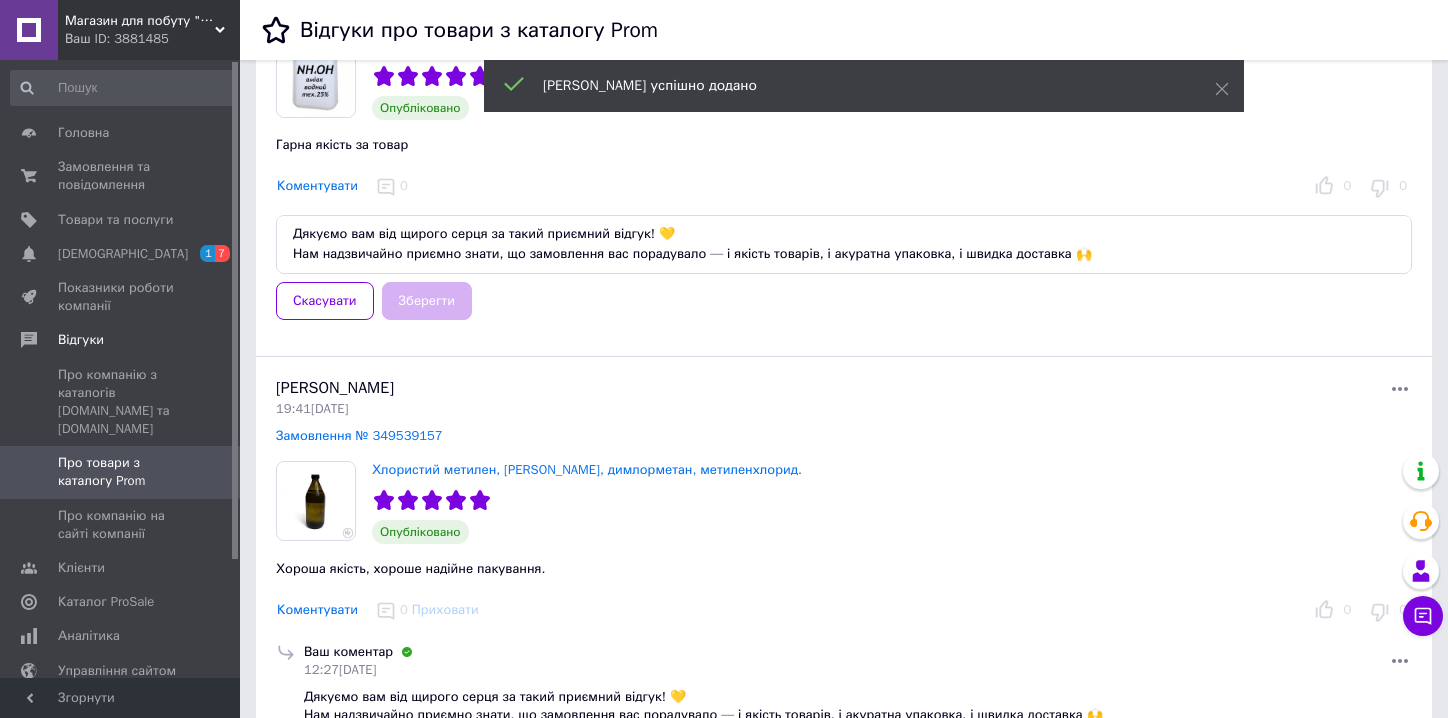 scroll, scrollTop: 133, scrollLeft: 0, axis: vertical 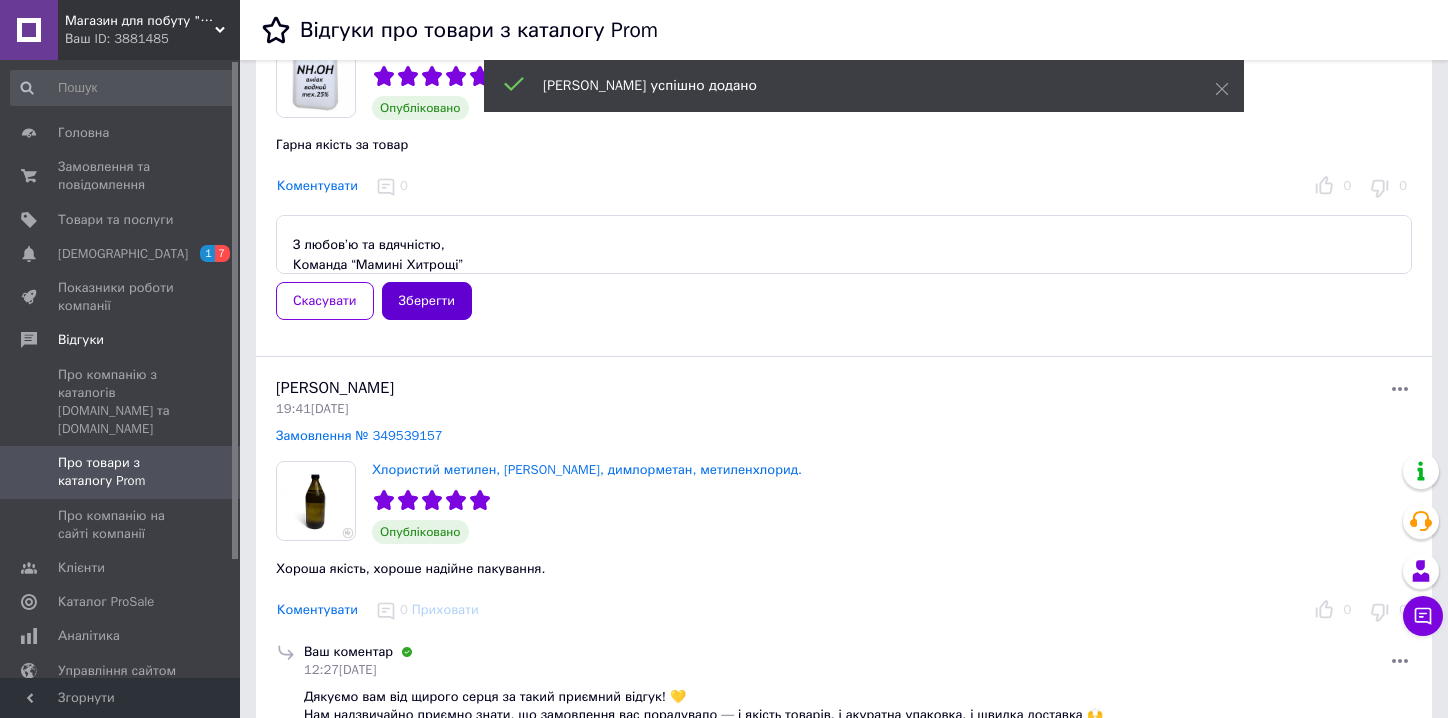 type on "Дякуємо вам від щирого серця за такий приємний відгук! 💛
Нам надзвичайно приємно знати, що замовлення вас порадувало — і якість товарів, і акуратна упаковка, і швидка доставка 🙌
Ми вкладаємо частинку душі в кожне замовлення, бо віримо, що чистота вдома — це не просто побут, а затишок, турбота й любов до рідних 🏡
Щиро раді, що наш сервіс залишив приємне враження. Завжди будемо раді бачити вас знову в «Маминих Хитрощах» — де кожна дрібничка обрана з думкою про вас 🌸
З любов’ю та вдячністю,
Команда “Мамині Хитрощі”" 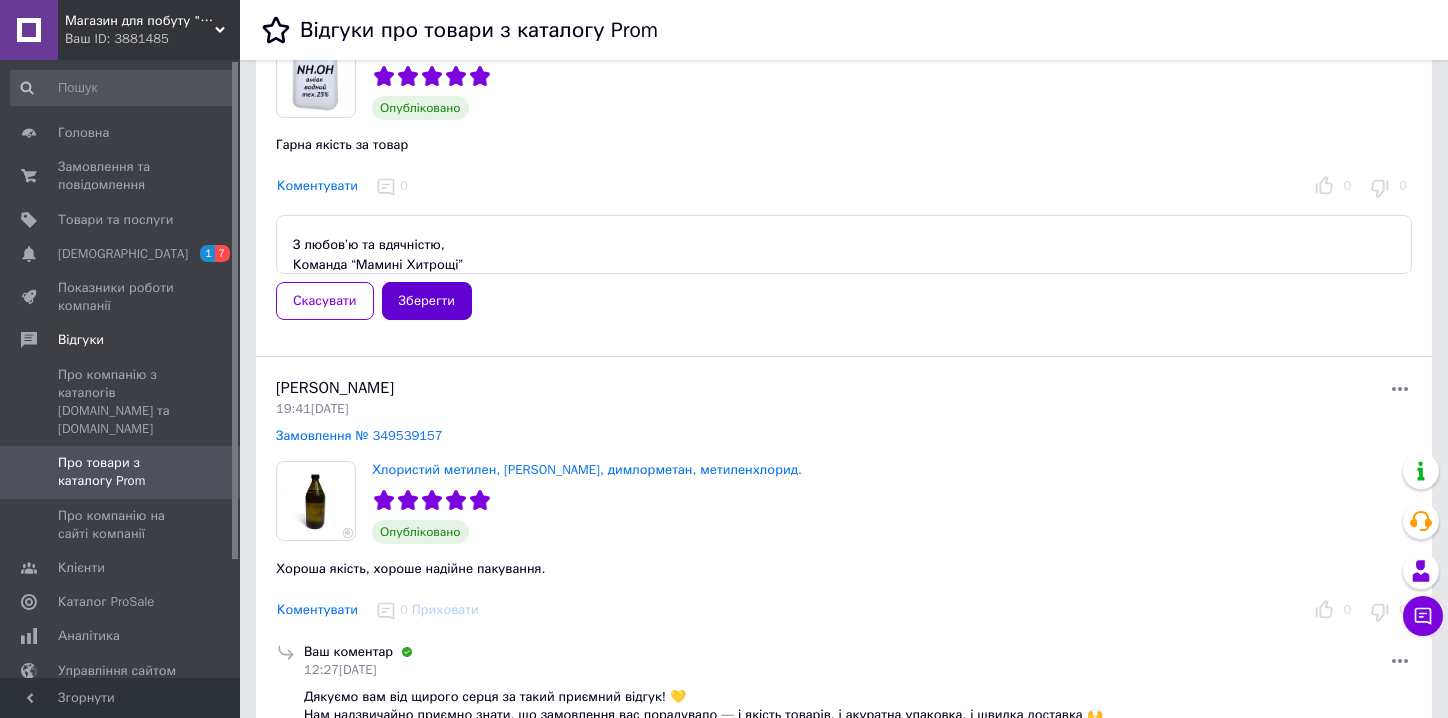 click on "Зберегти" at bounding box center [427, 301] 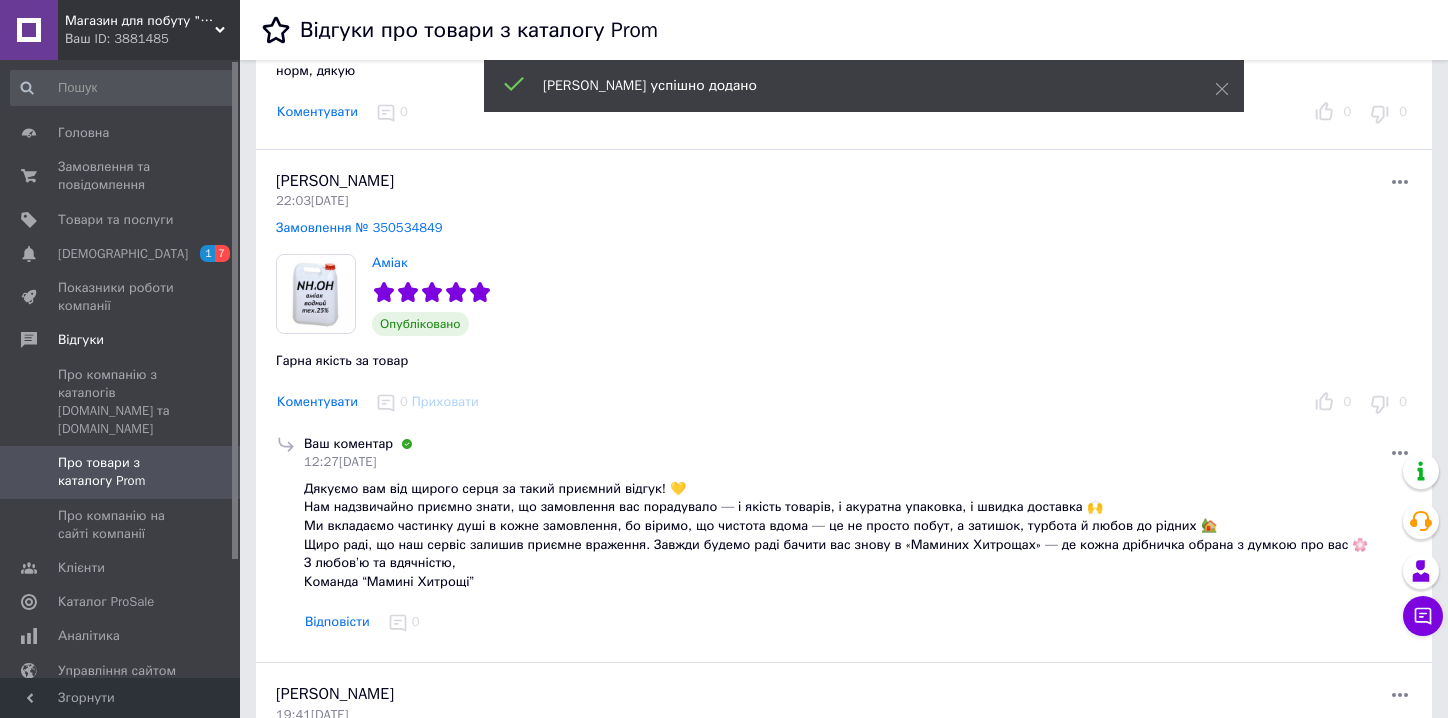 scroll, scrollTop: 1168, scrollLeft: 0, axis: vertical 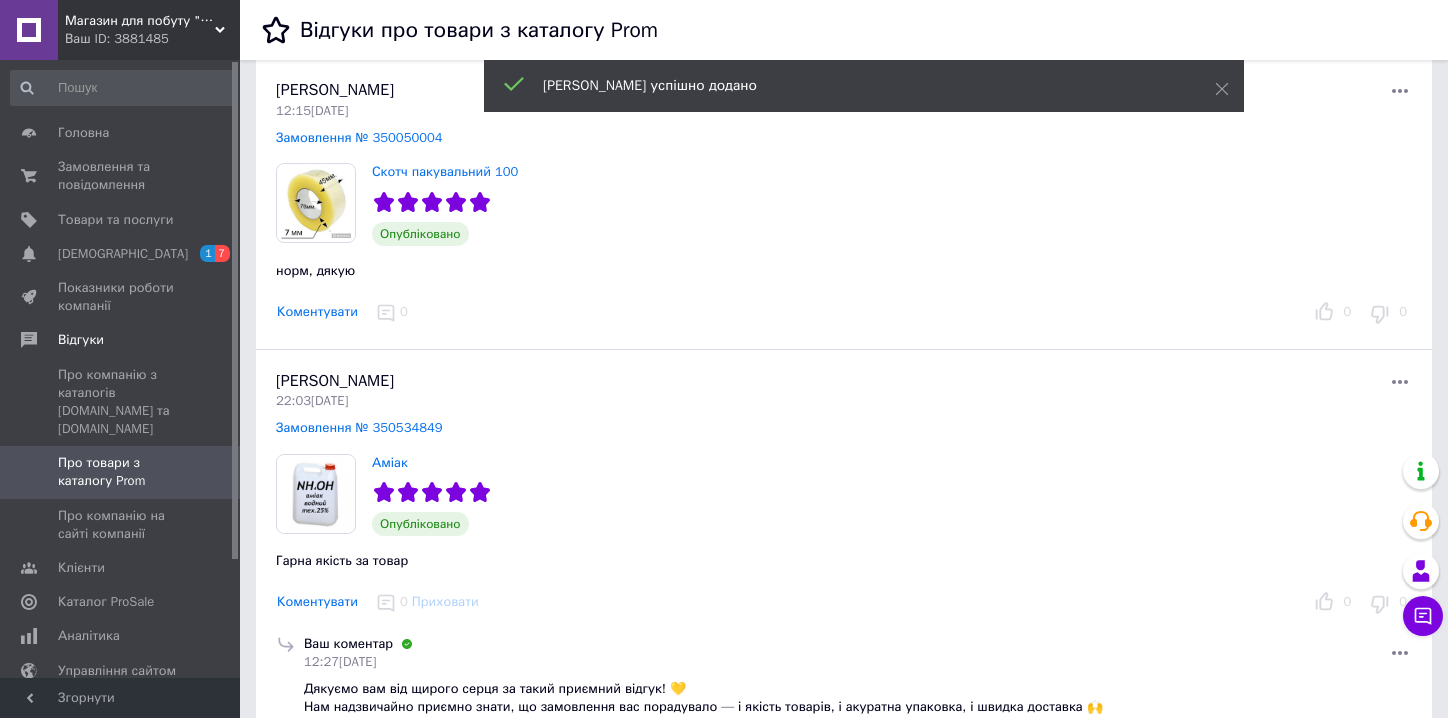click on "Коментувати" at bounding box center [317, 312] 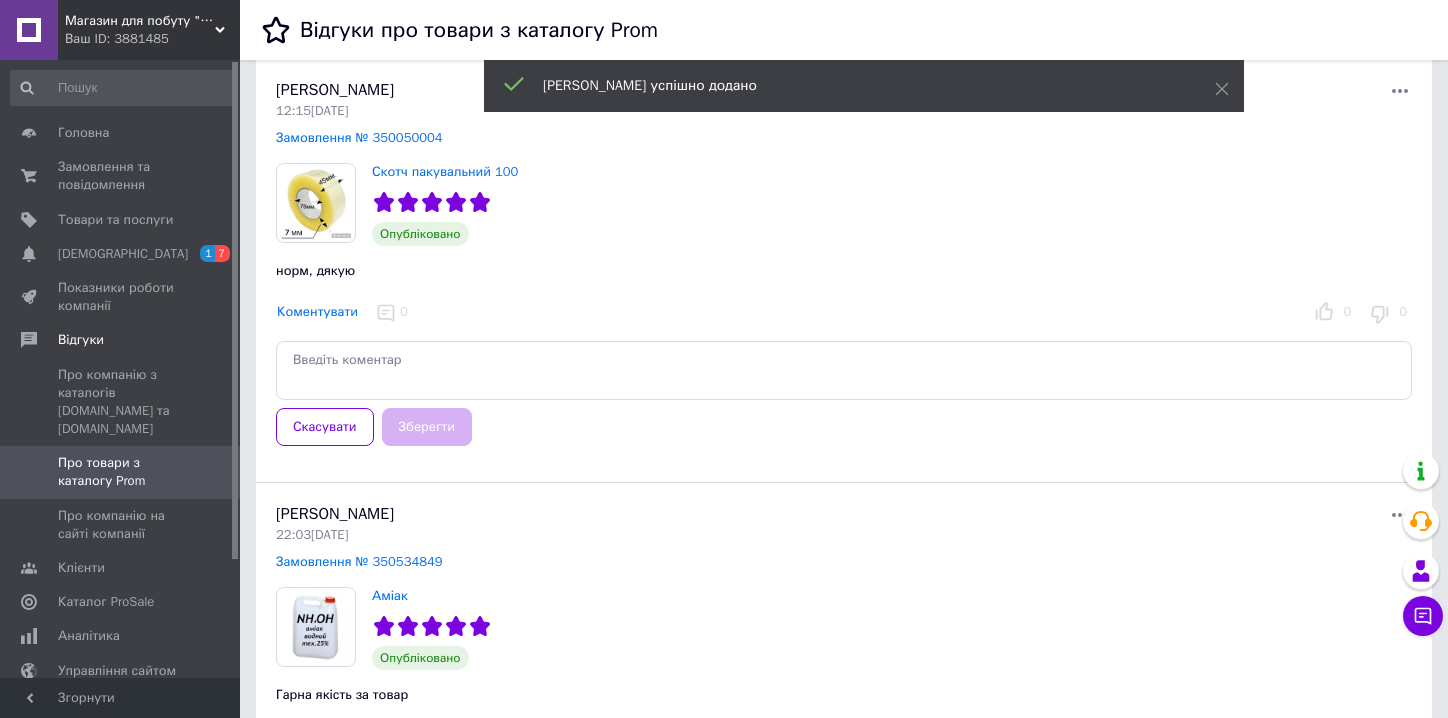click at bounding box center (844, 370) 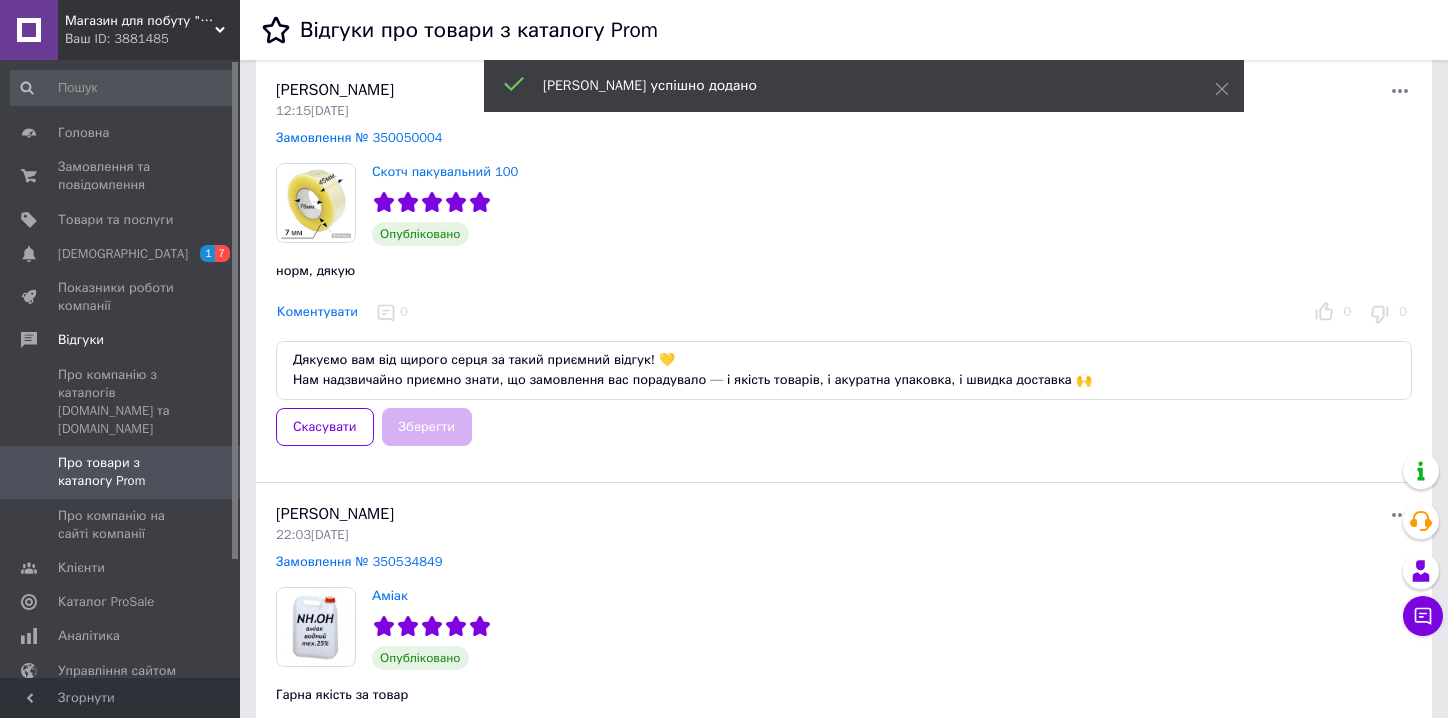 scroll, scrollTop: 133, scrollLeft: 0, axis: vertical 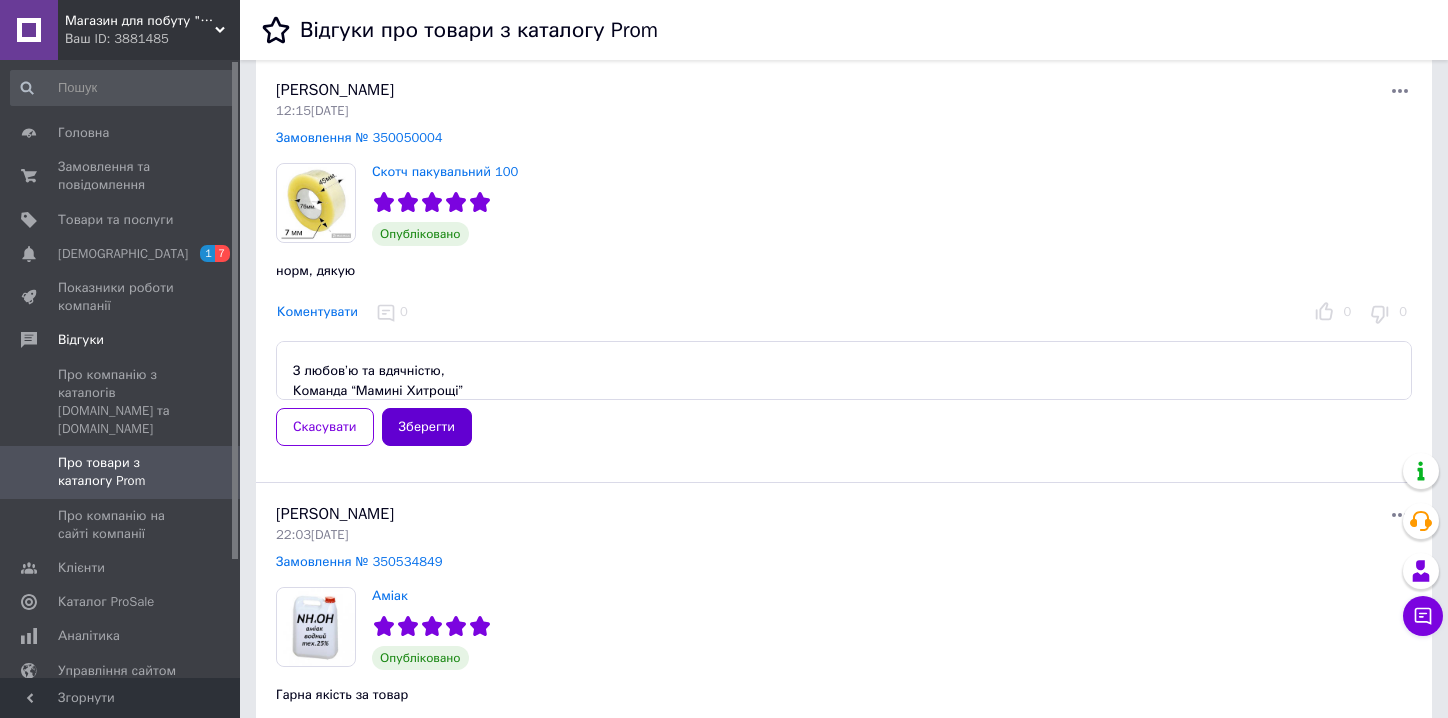 type on "Дякуємо вам від щирого серця за такий приємний відгук! 💛
Нам надзвичайно приємно знати, що замовлення вас порадувало — і якість товарів, і акуратна упаковка, і швидка доставка 🙌
Ми вкладаємо частинку душі в кожне замовлення, бо віримо, що чистота вдома — це не просто побут, а затишок, турбота й любов до рідних 🏡
Щиро раді, що наш сервіс залишив приємне враження. Завжди будемо раді бачити вас знову в «Маминих Хитрощах» — де кожна дрібничка обрана з думкою про вас 🌸
З любов’ю та вдячністю,
Команда “Мамині Хитрощі”" 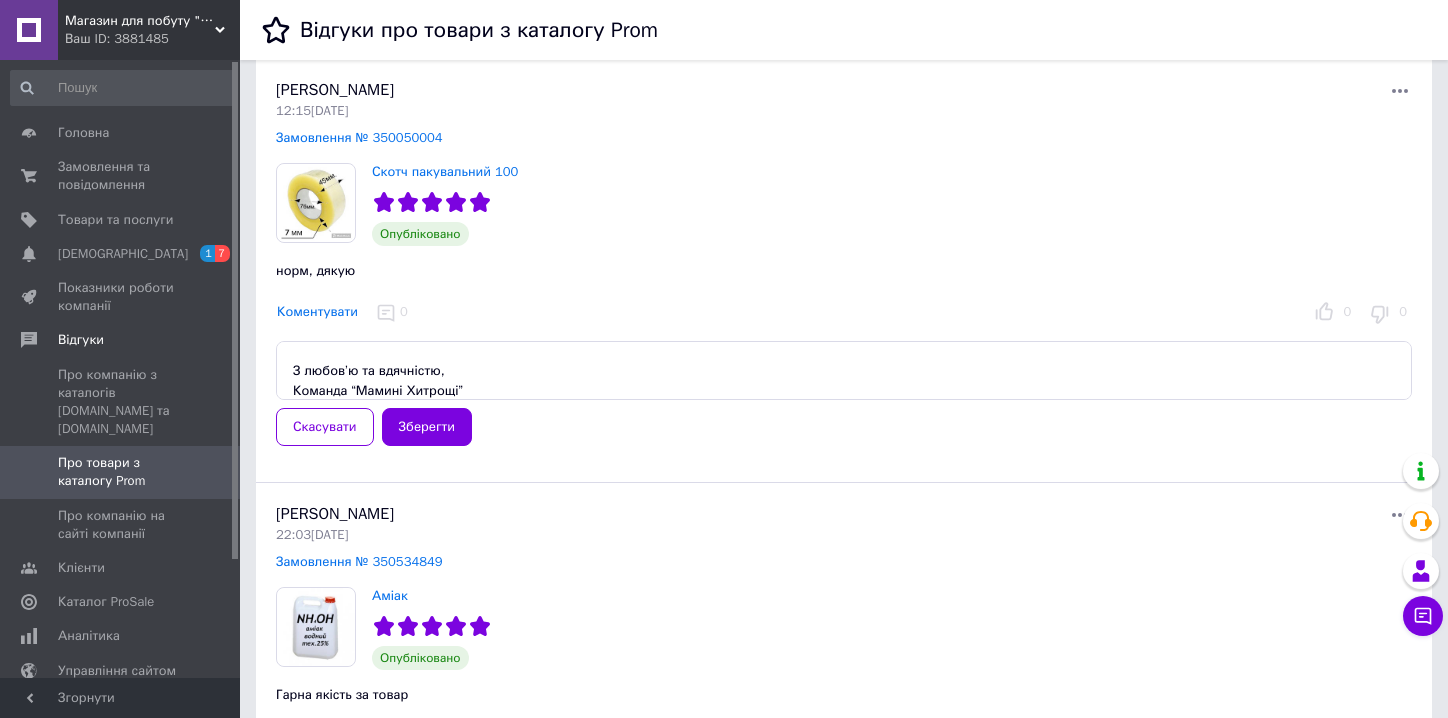 click on "Зберегти" at bounding box center (427, 427) 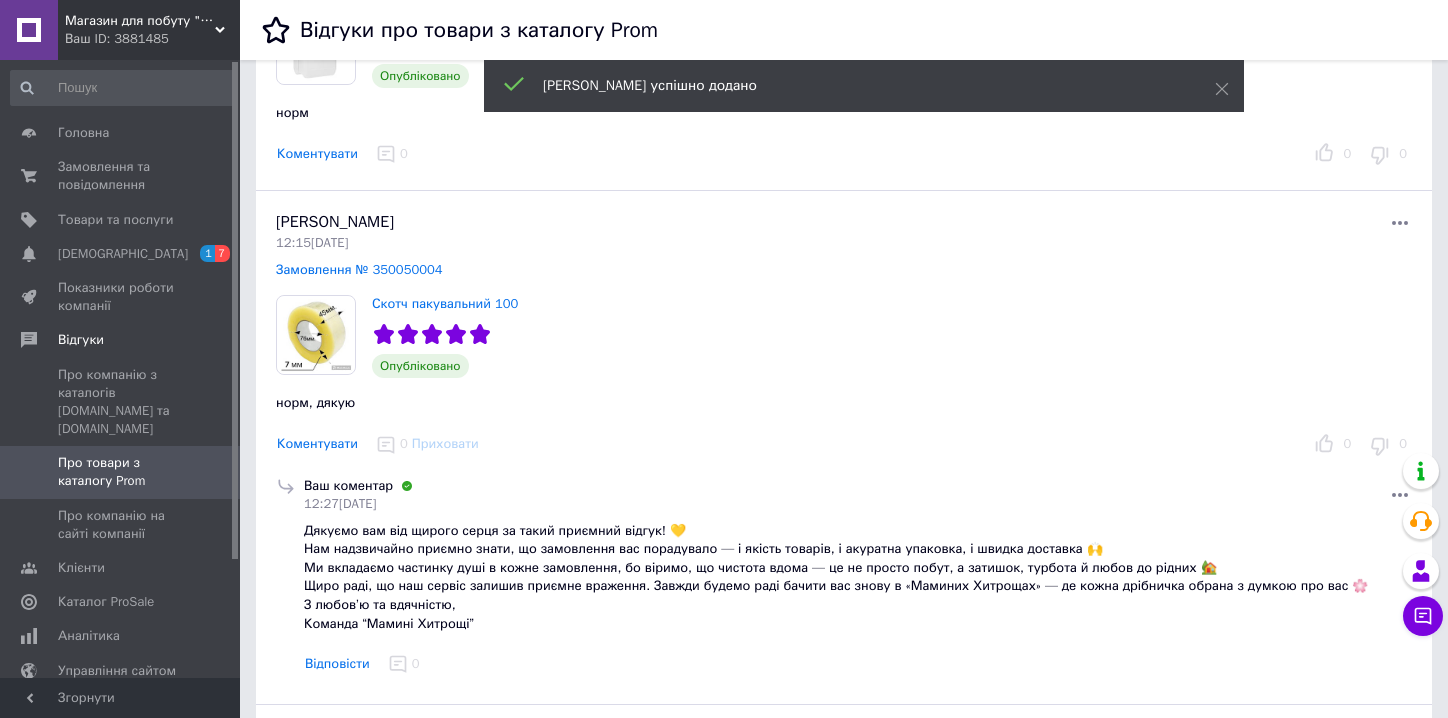 scroll, scrollTop: 952, scrollLeft: 0, axis: vertical 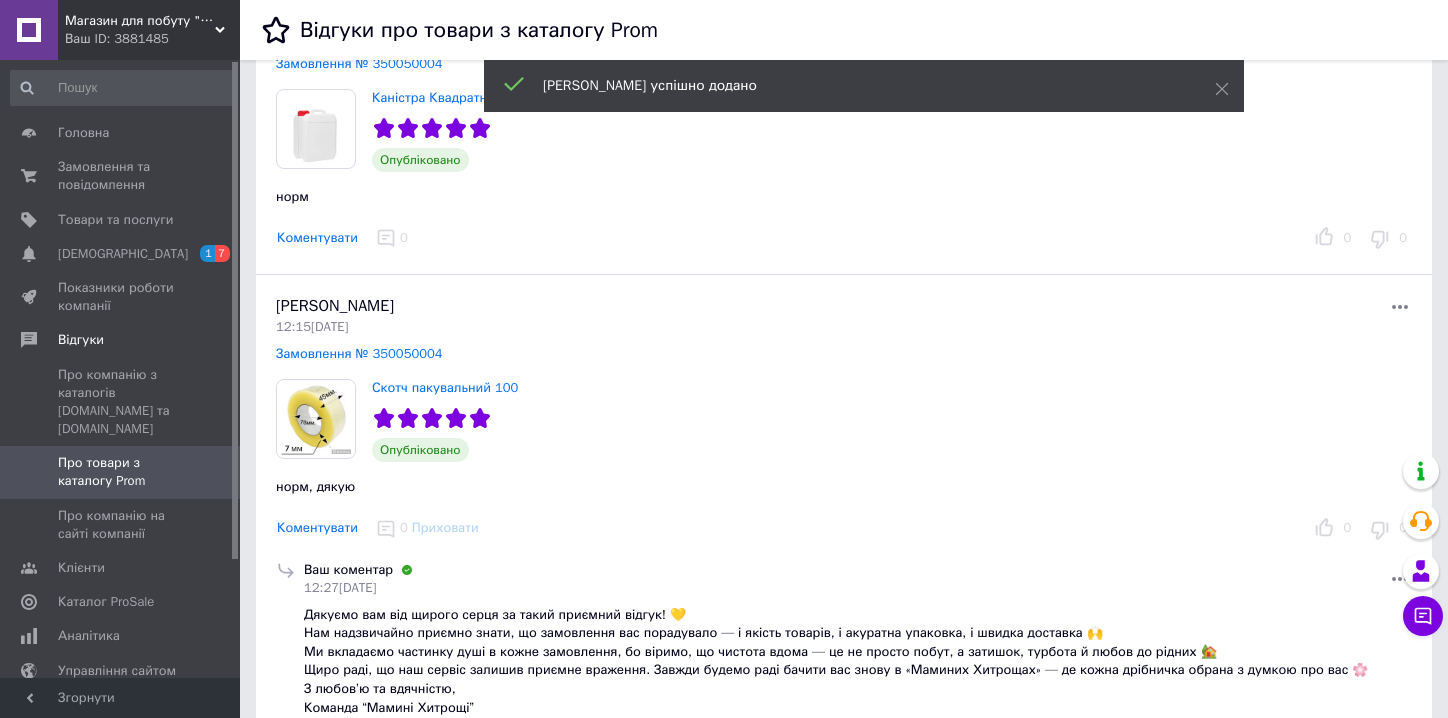 click on "Коментувати" at bounding box center (317, 238) 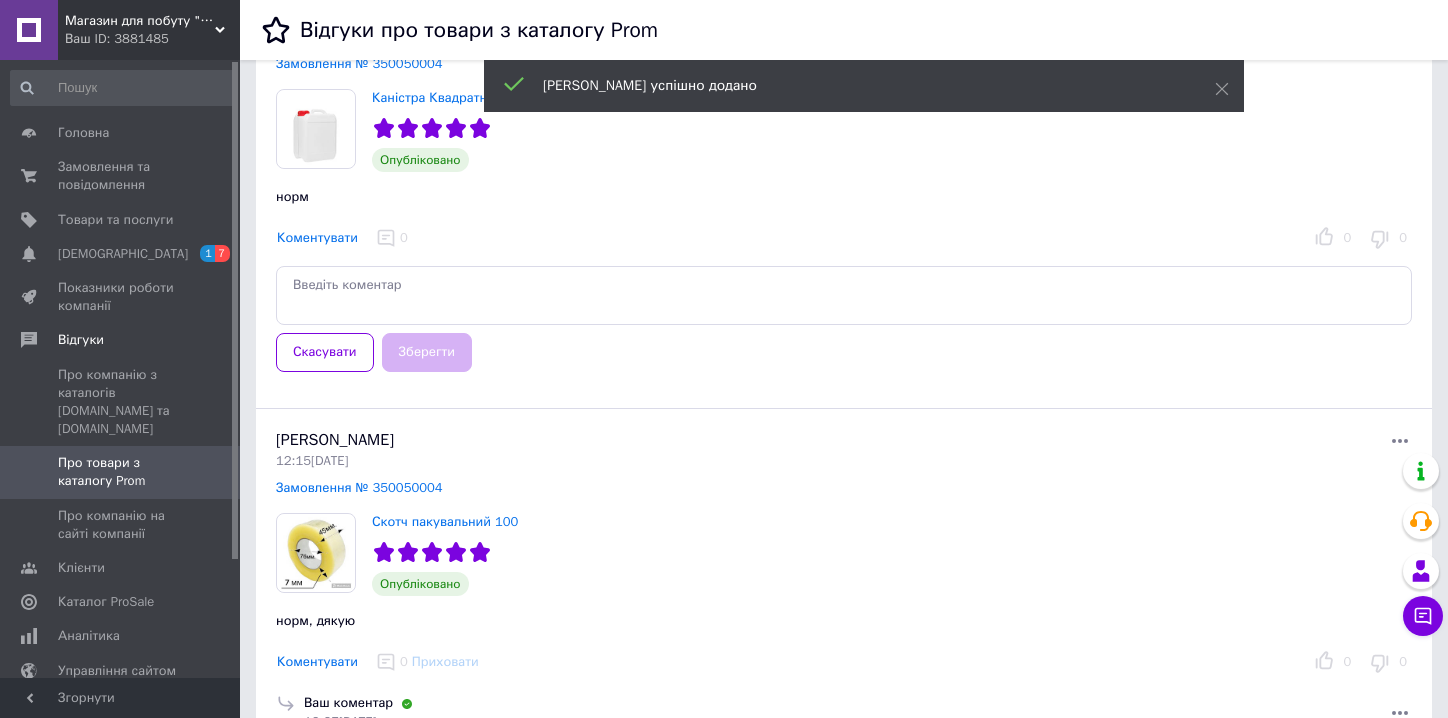 click at bounding box center [844, 295] 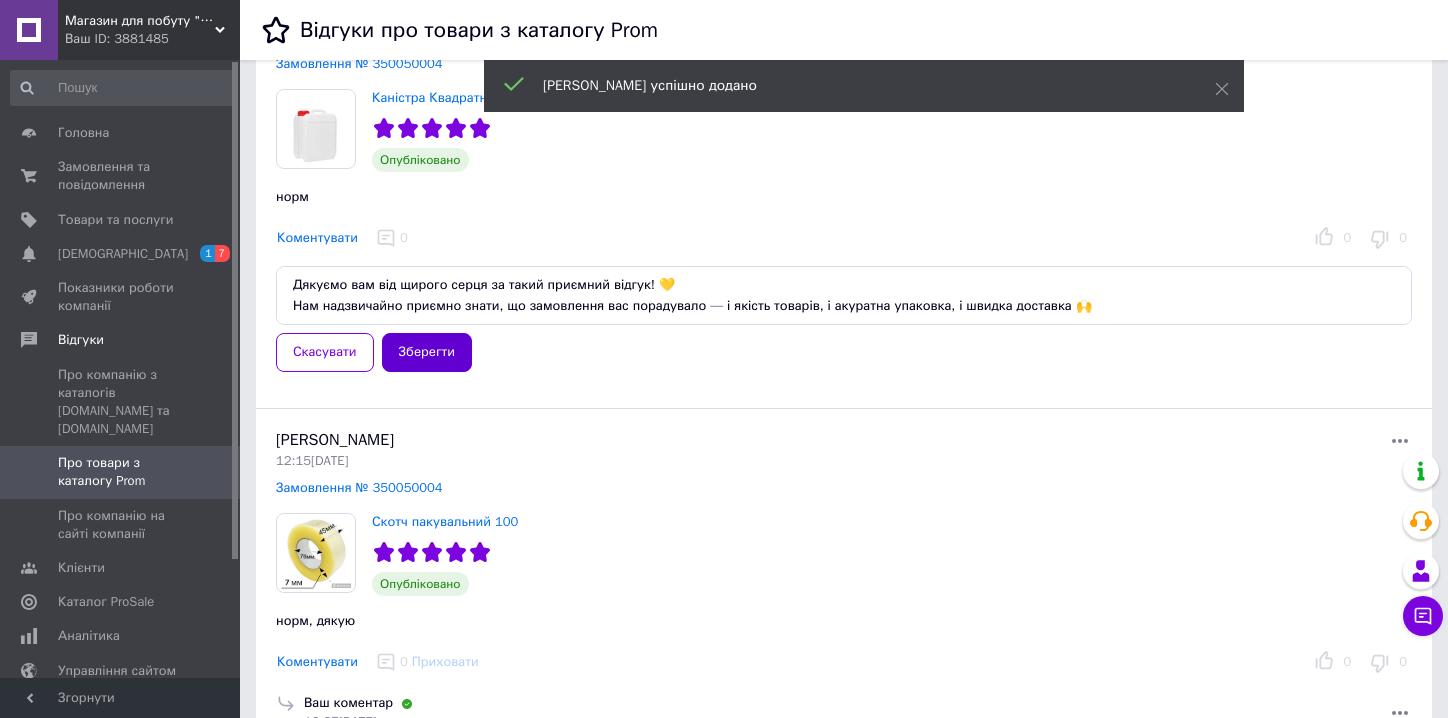 scroll, scrollTop: 133, scrollLeft: 0, axis: vertical 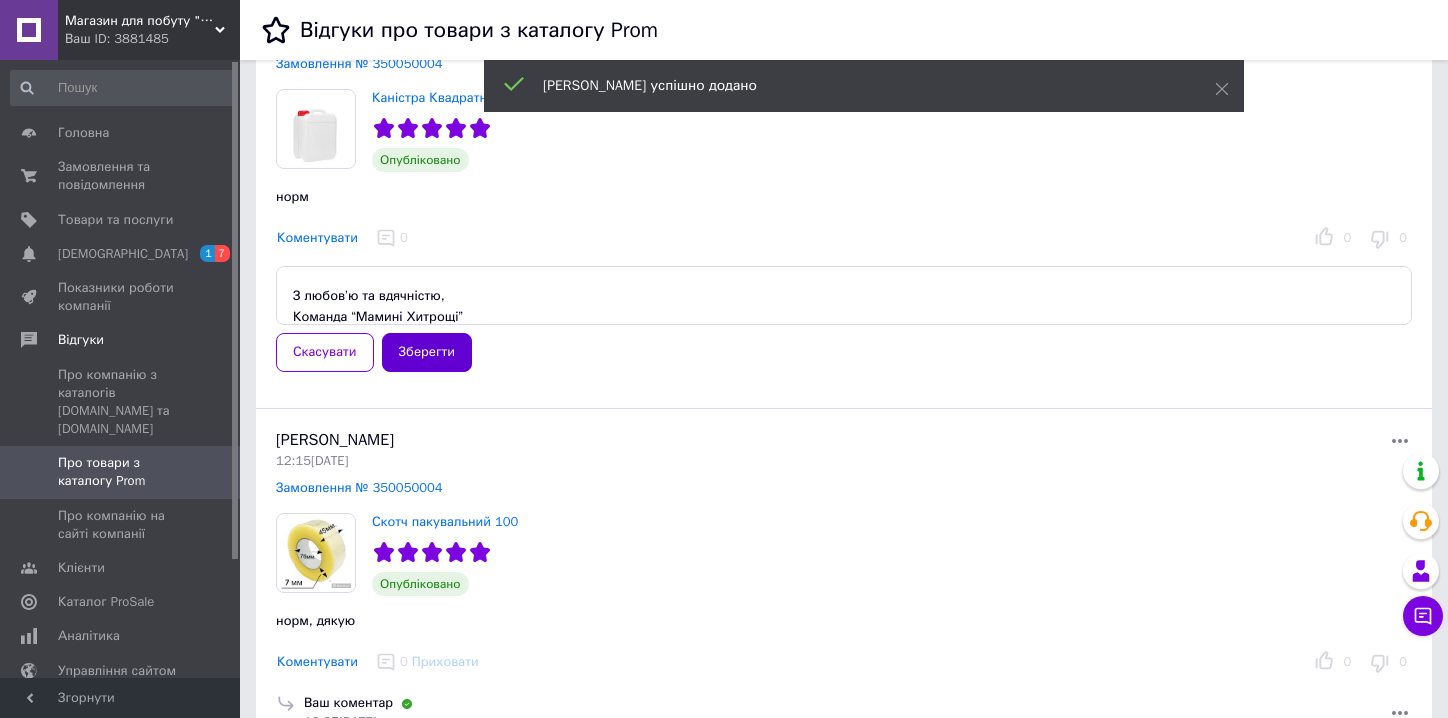 type on "Дякуємо вам від щирого серця за такий приємний відгук! 💛
Нам надзвичайно приємно знати, що замовлення вас порадувало — і якість товарів, і акуратна упаковка, і швидка доставка 🙌
Ми вкладаємо частинку душі в кожне замовлення, бо віримо, що чистота вдома — це не просто побут, а затишок, турбота й любов до рідних 🏡
Щиро раді, що наш сервіс залишив приємне враження. Завжди будемо раді бачити вас знову в «Маминих Хитрощах» — де кожна дрібничка обрана з думкою про вас 🌸
З любов’ю та вдячністю,
Команда “Мамині Хитрощі”" 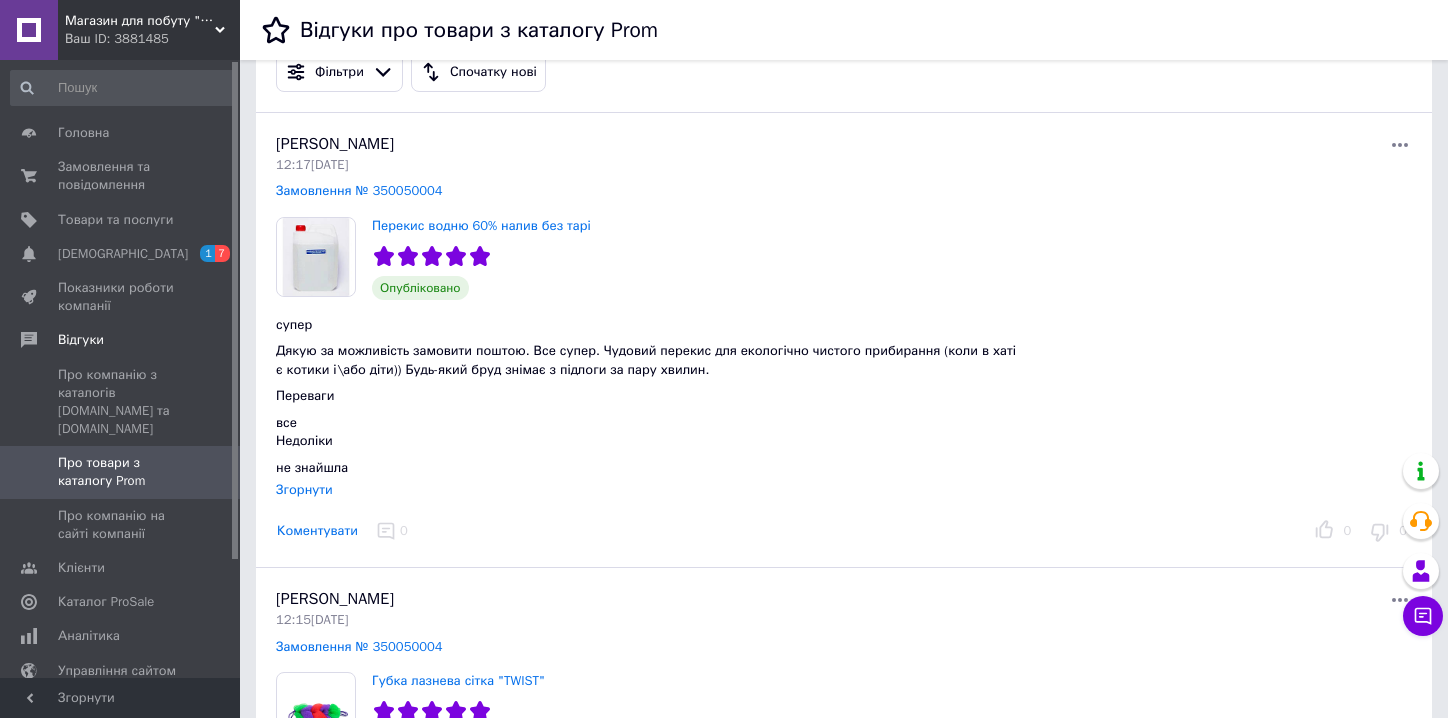 scroll, scrollTop: 0, scrollLeft: 0, axis: both 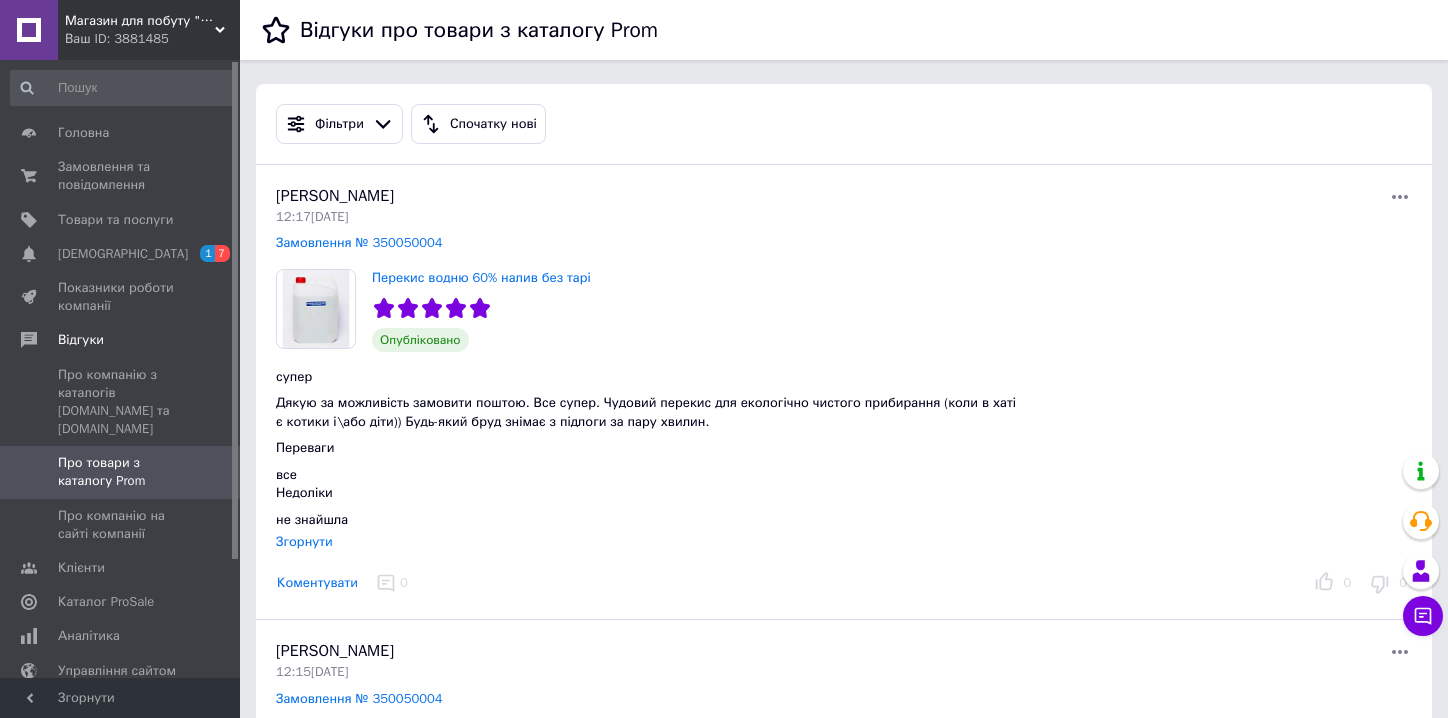 click on "Коментувати" at bounding box center (317, 583) 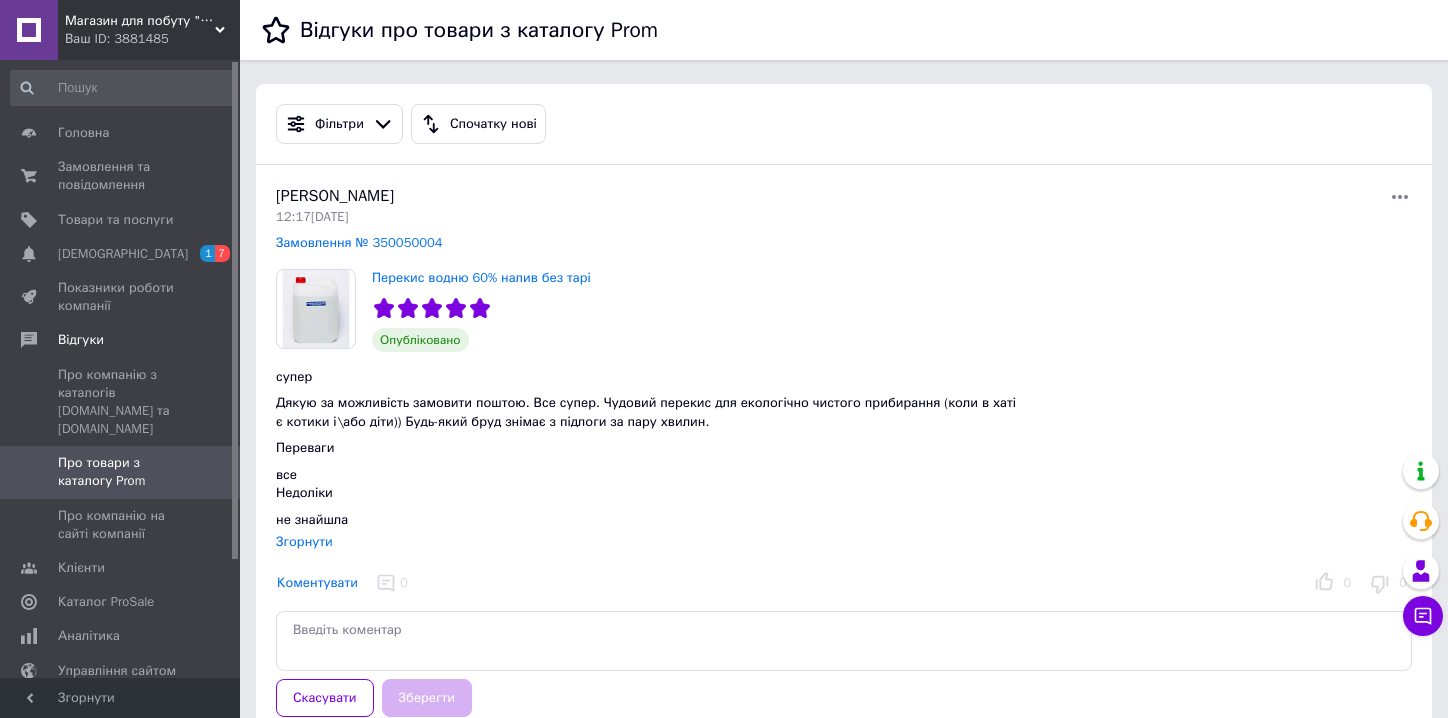 click at bounding box center [844, 640] 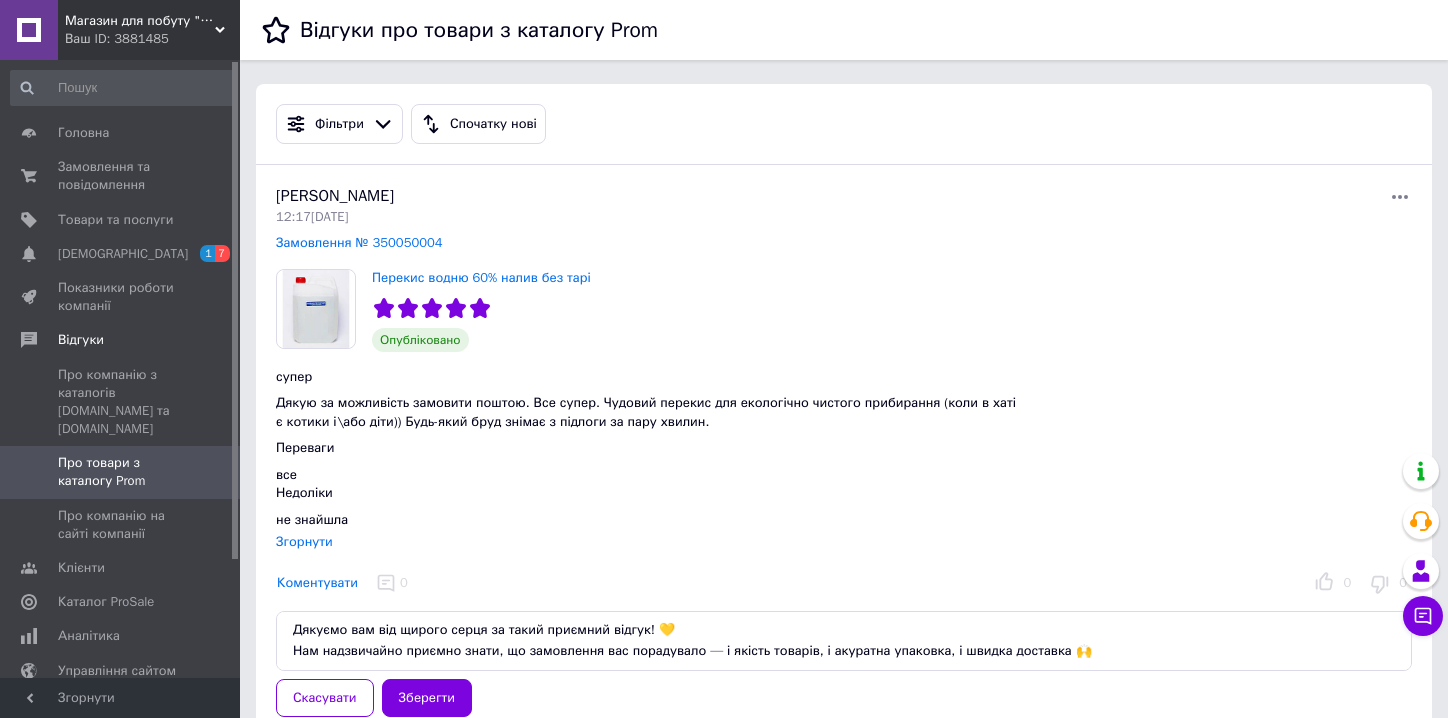 scroll, scrollTop: 134, scrollLeft: 0, axis: vertical 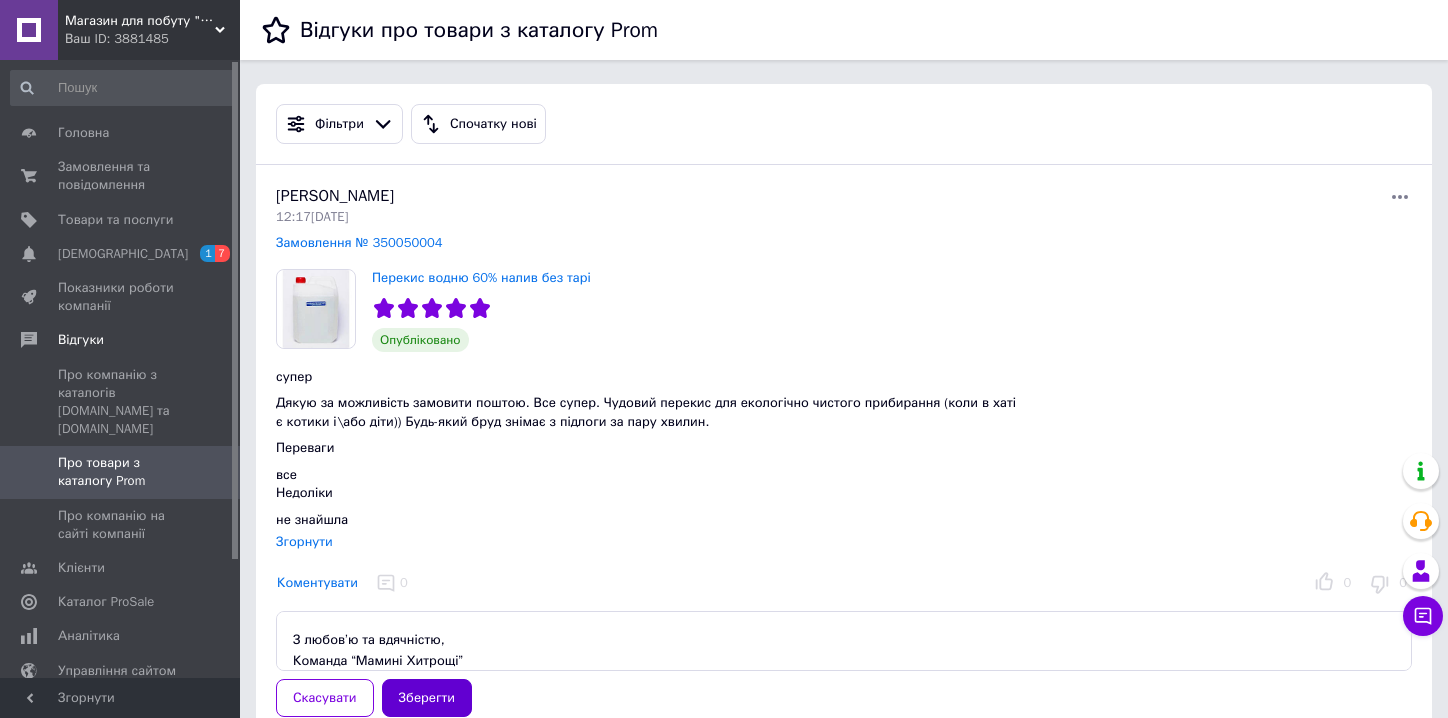type on "Дякуємо вам від щирого серця за такий приємний відгук! 💛
Нам надзвичайно приємно знати, що замовлення вас порадувало — і якість товарів, і акуратна упаковка, і швидка доставка 🙌
Ми вкладаємо частинку душі в кожне замовлення, бо віримо, що чистота вдома — це не просто побут, а затишок, турбота й любов до рідних 🏡
Щиро раді, що наш сервіс залишив приємне враження. Завжди будемо раді бачити вас знову в «Маминих Хитрощах» — де кожна дрібничка обрана з думкою про вас 🌸
З любов’ю та вдячністю,
Команда “Мамині Хитрощі”" 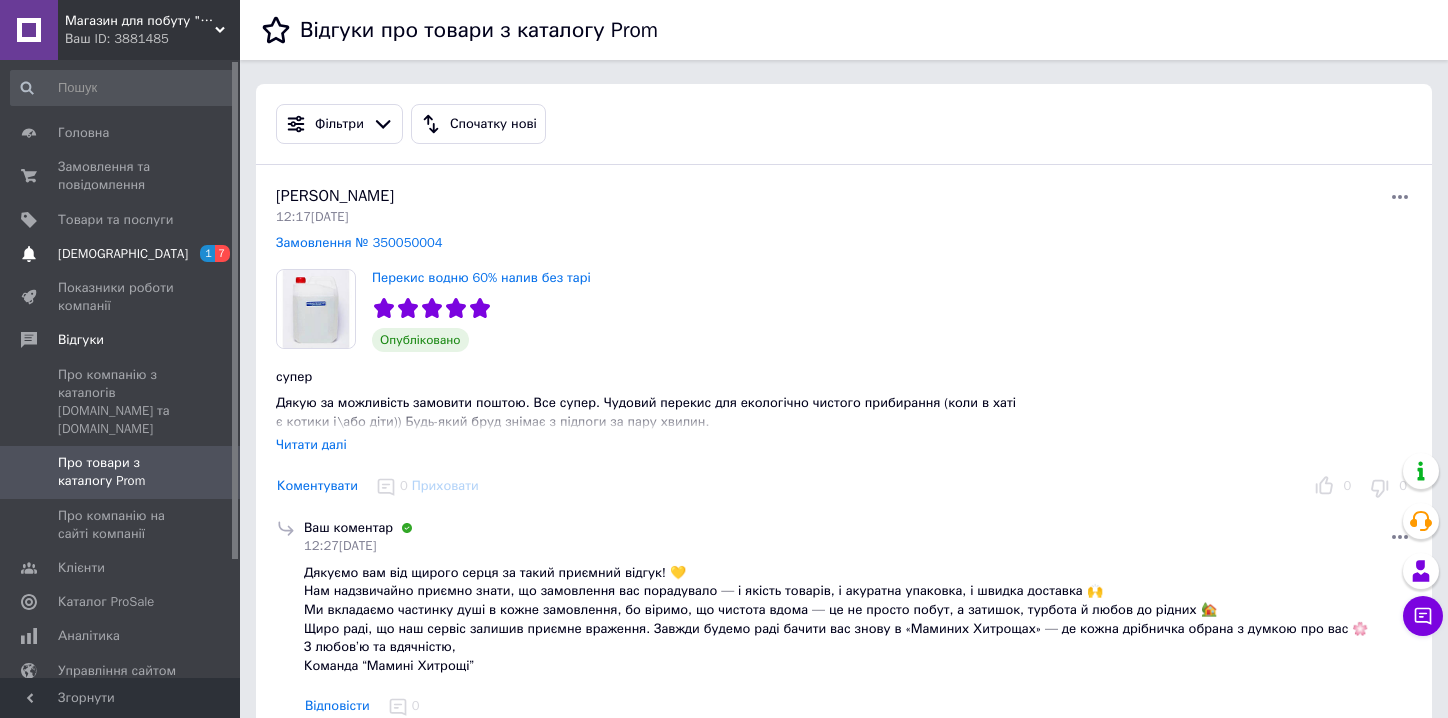 click on "[DEMOGRAPHIC_DATA]" at bounding box center (123, 254) 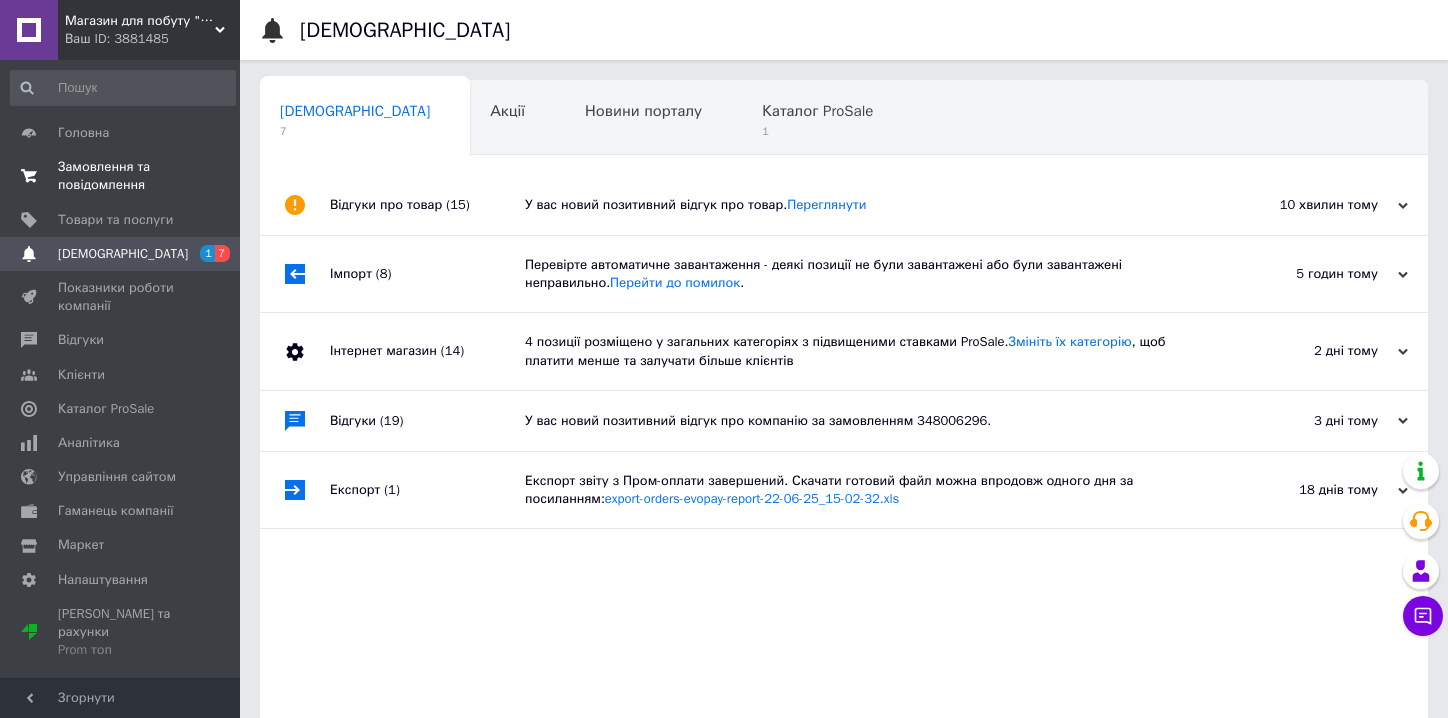 click on "Замовлення та повідомлення" at bounding box center [121, 176] 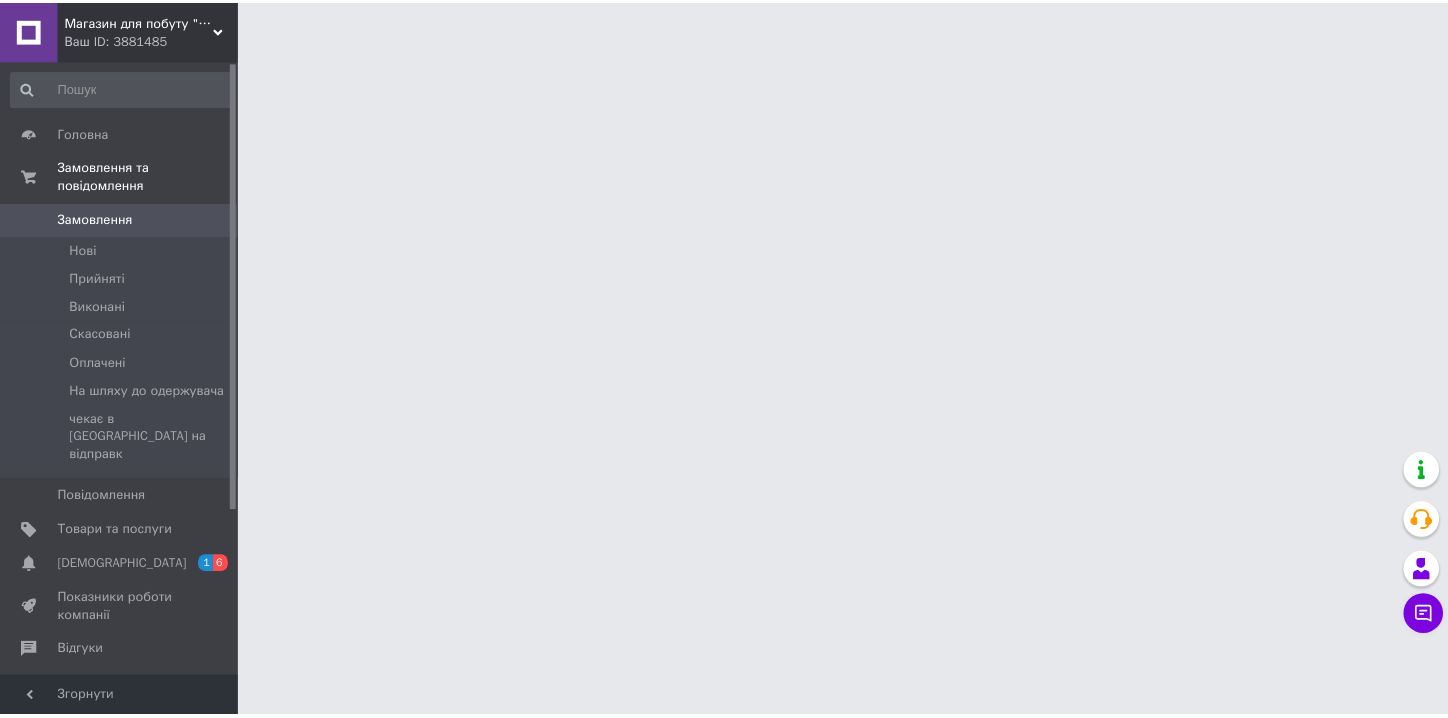 scroll, scrollTop: 0, scrollLeft: 0, axis: both 